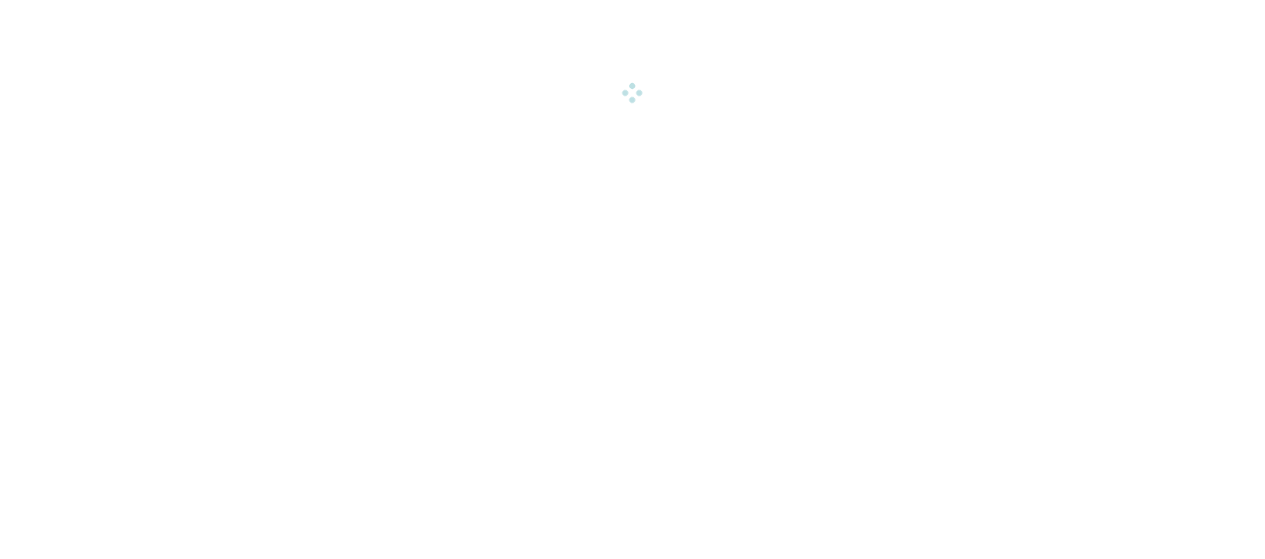 scroll, scrollTop: 0, scrollLeft: 0, axis: both 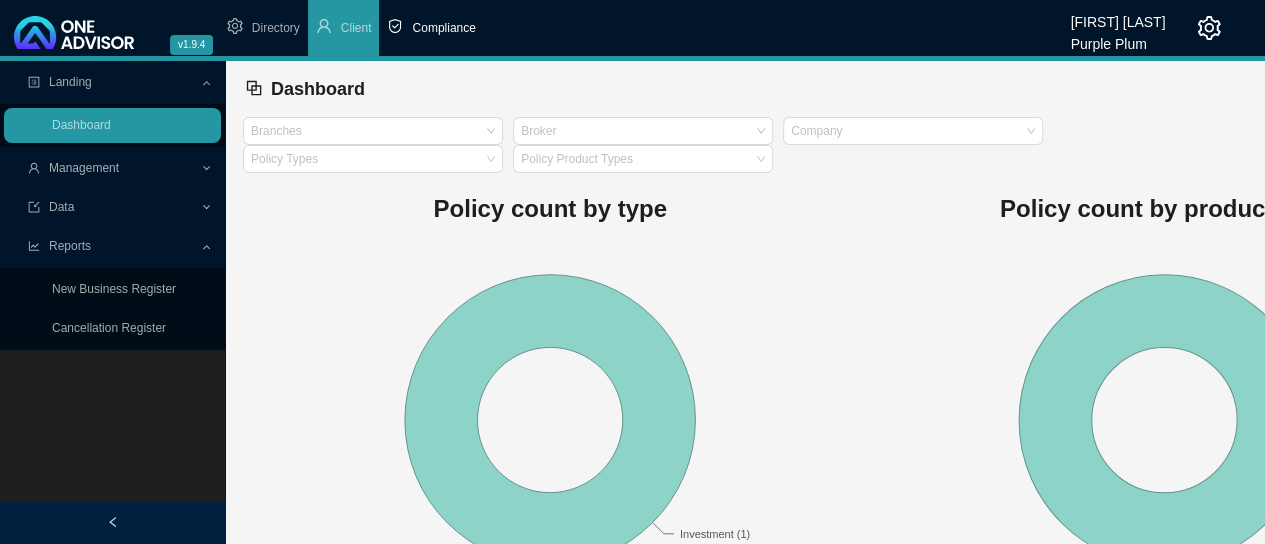 click on "Compliance" at bounding box center [443, 28] 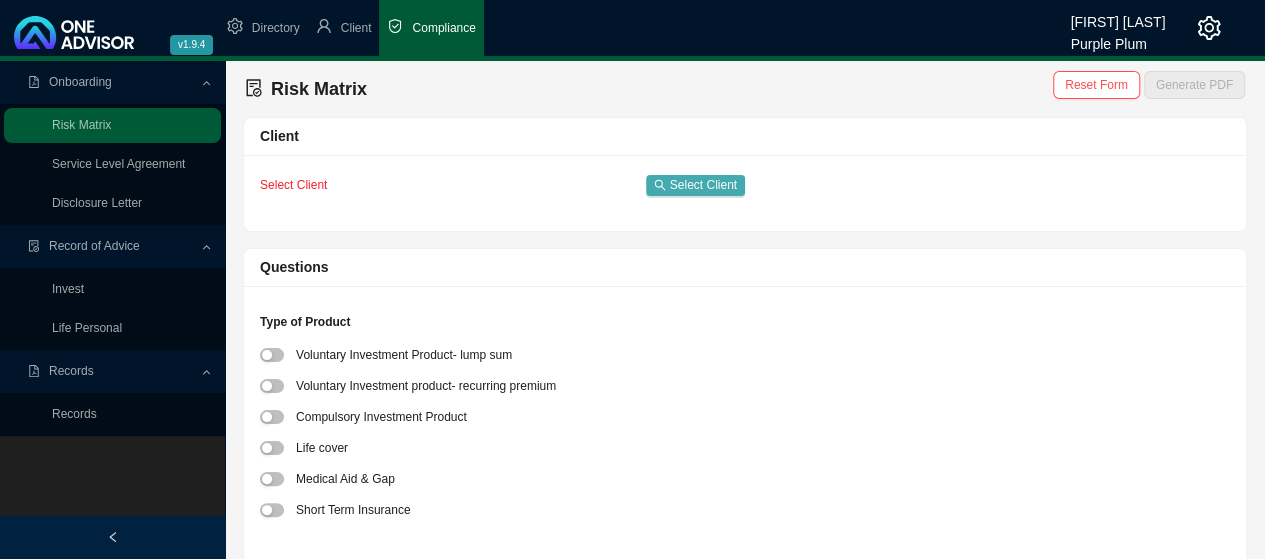 click on "Select Client" at bounding box center [703, 185] 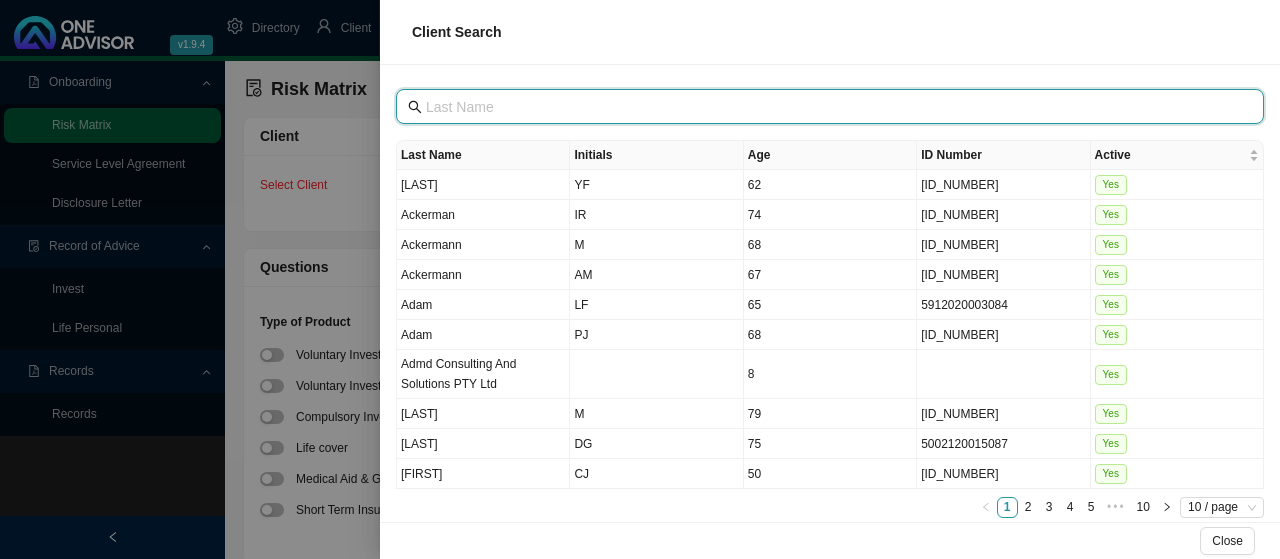 click at bounding box center (832, 107) 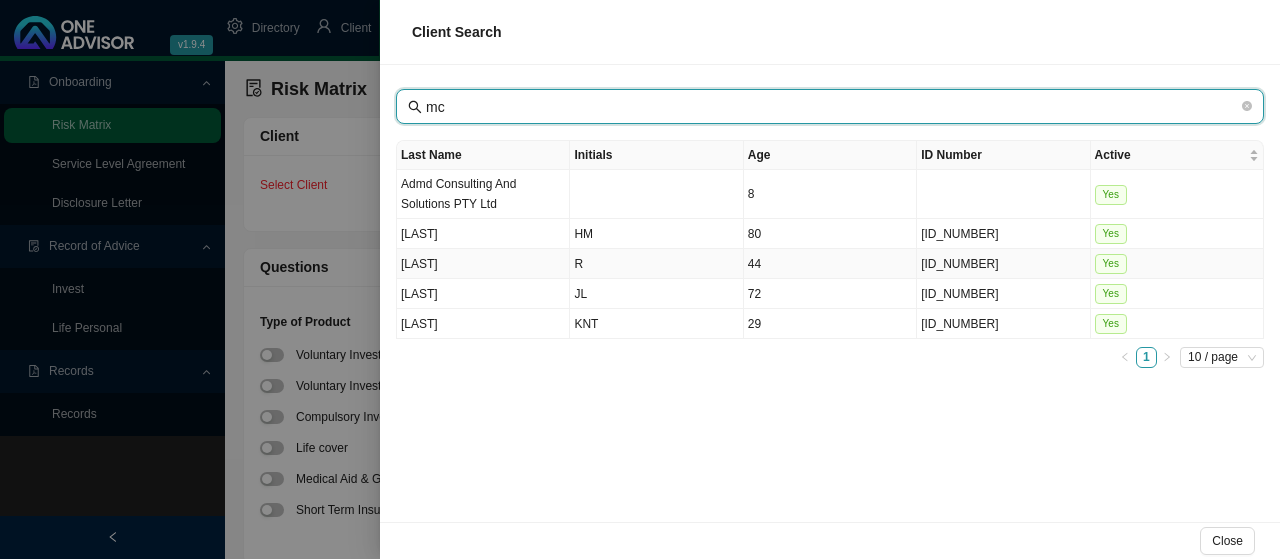 type on "mc" 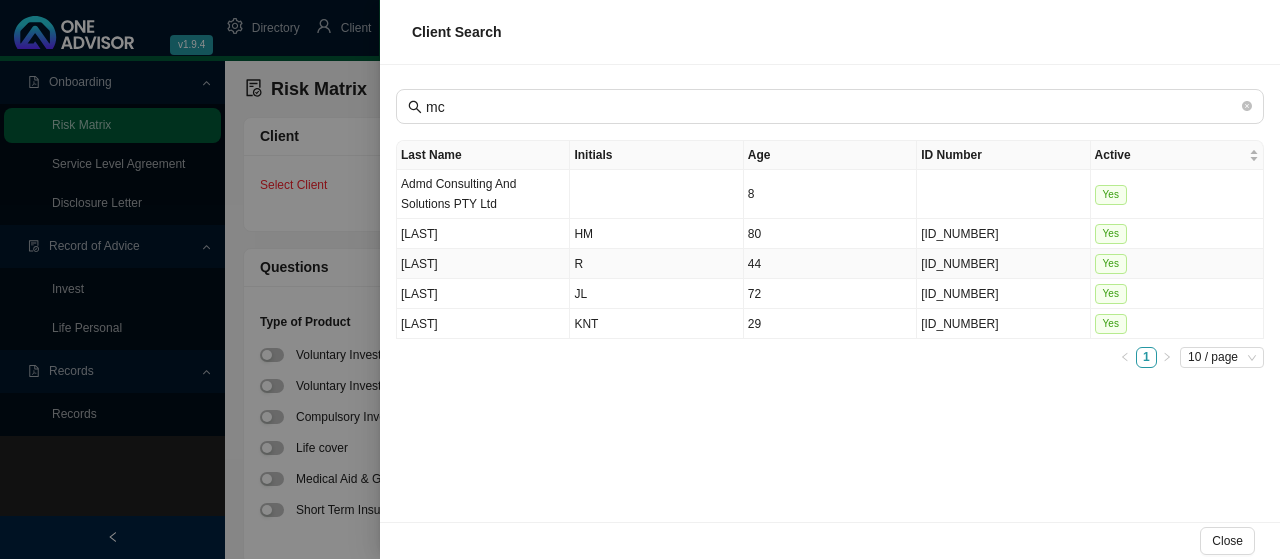 click on "[LAST]" at bounding box center (483, 264) 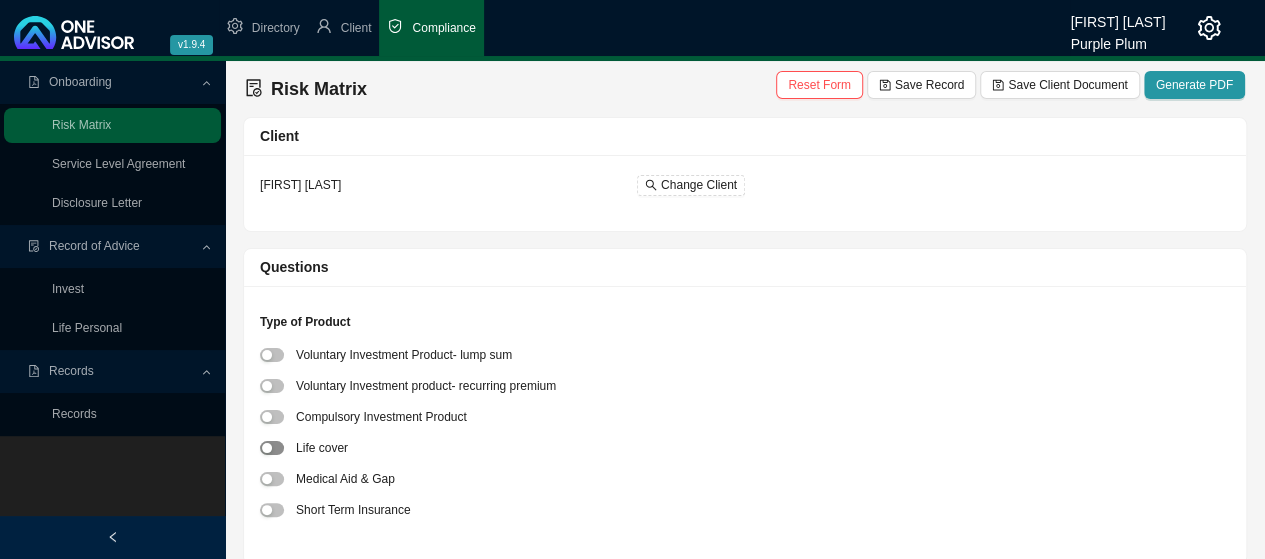 click at bounding box center (272, 448) 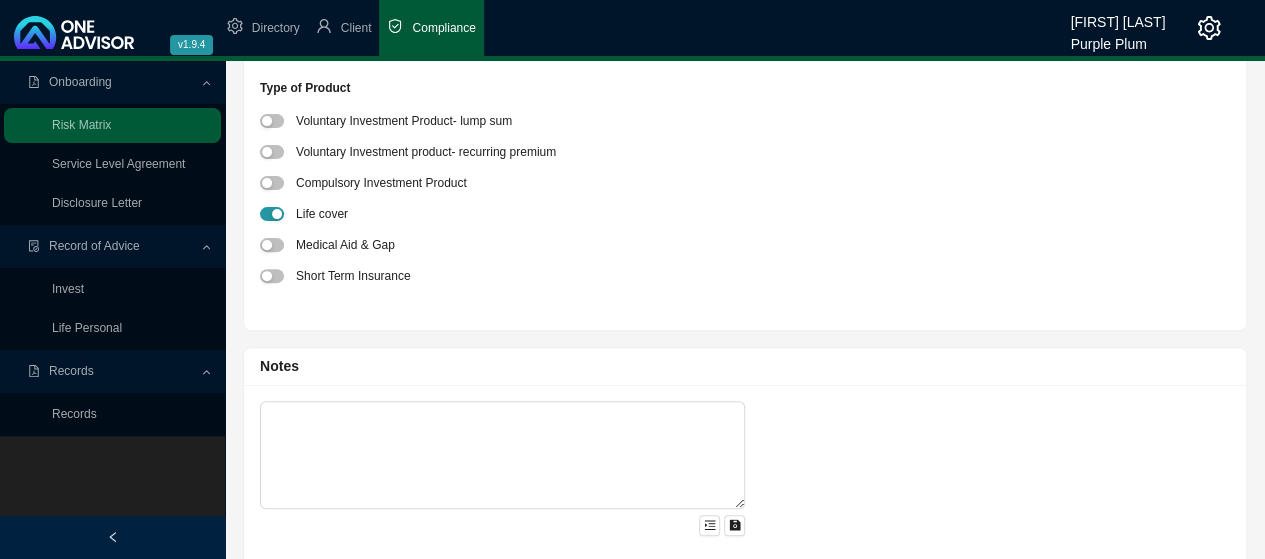 scroll, scrollTop: 257, scrollLeft: 0, axis: vertical 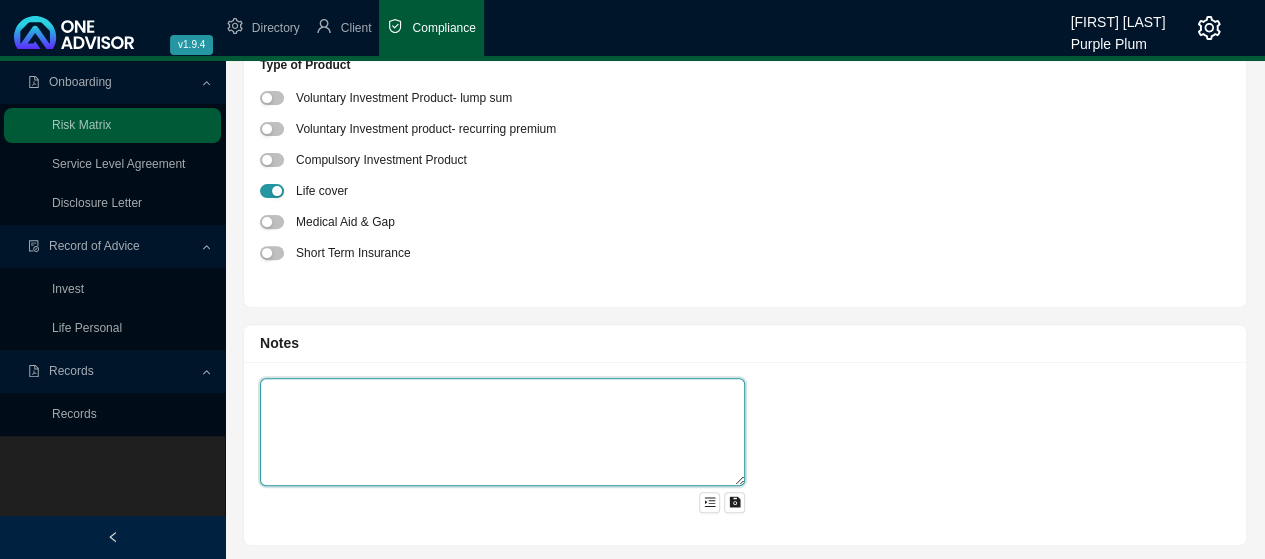 click at bounding box center (502, 432) 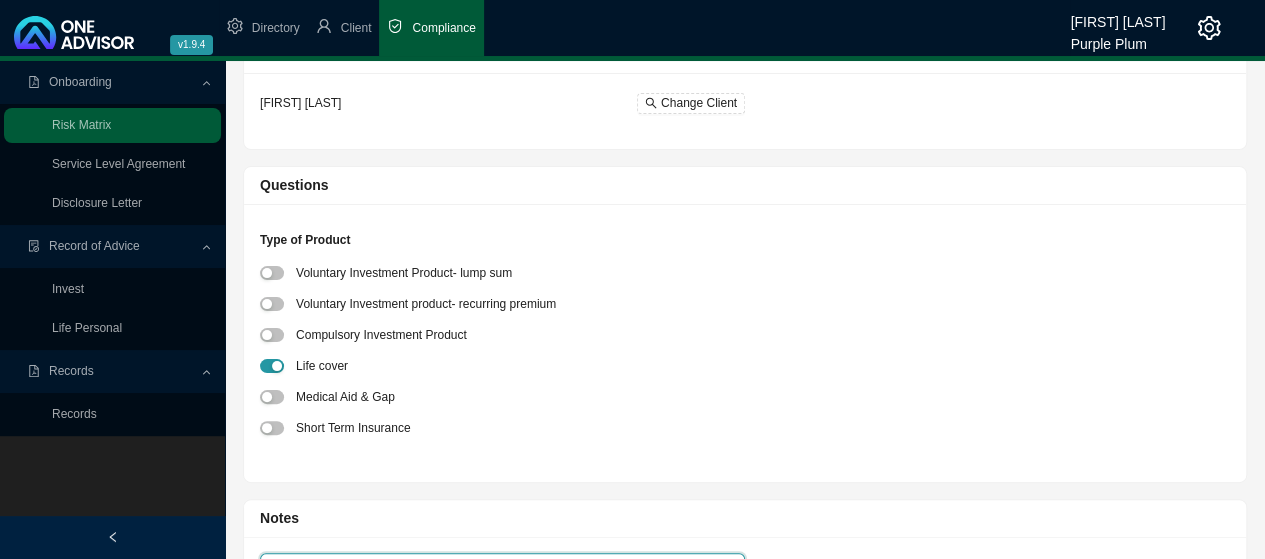 scroll, scrollTop: 0, scrollLeft: 0, axis: both 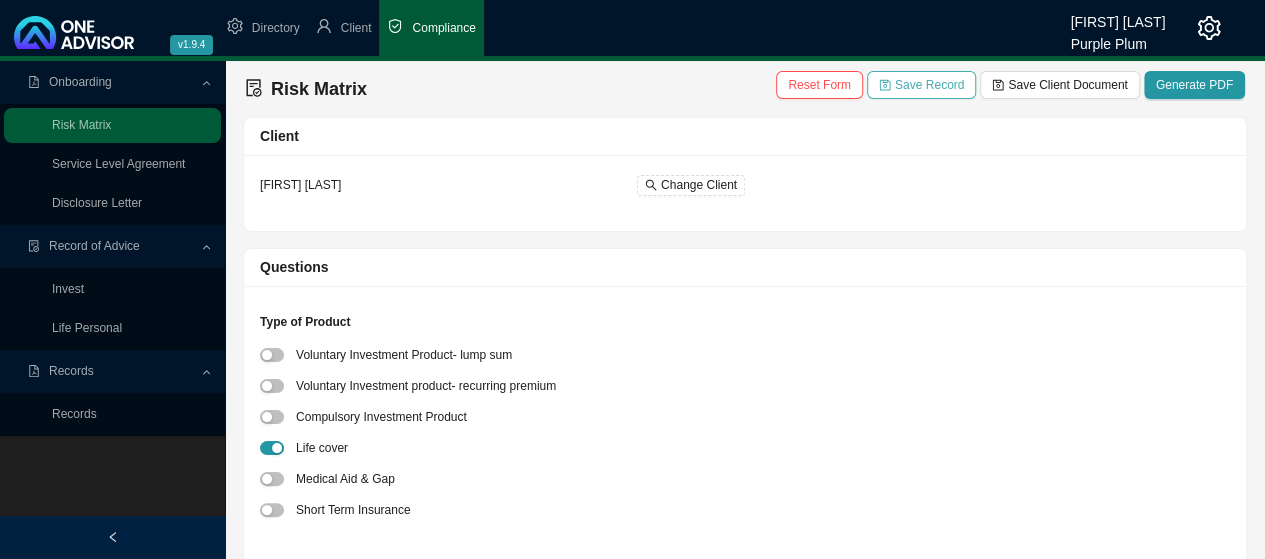type on "R1mill Dread O/M" 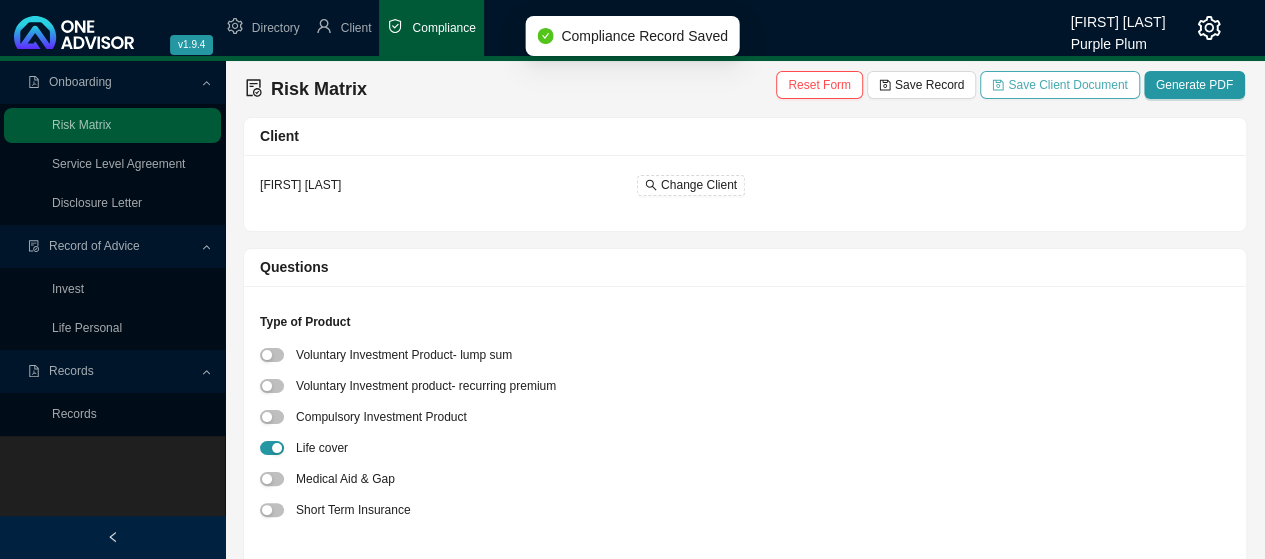 click on "Save Client Document" at bounding box center (1067, 85) 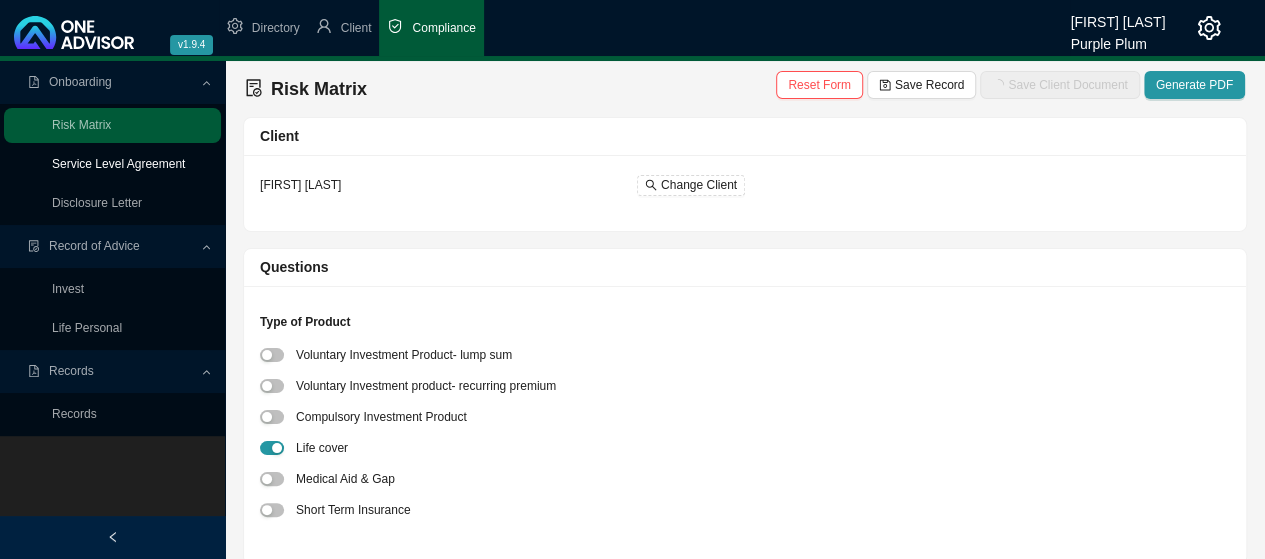 click on "Service Level Agreement" at bounding box center (118, 164) 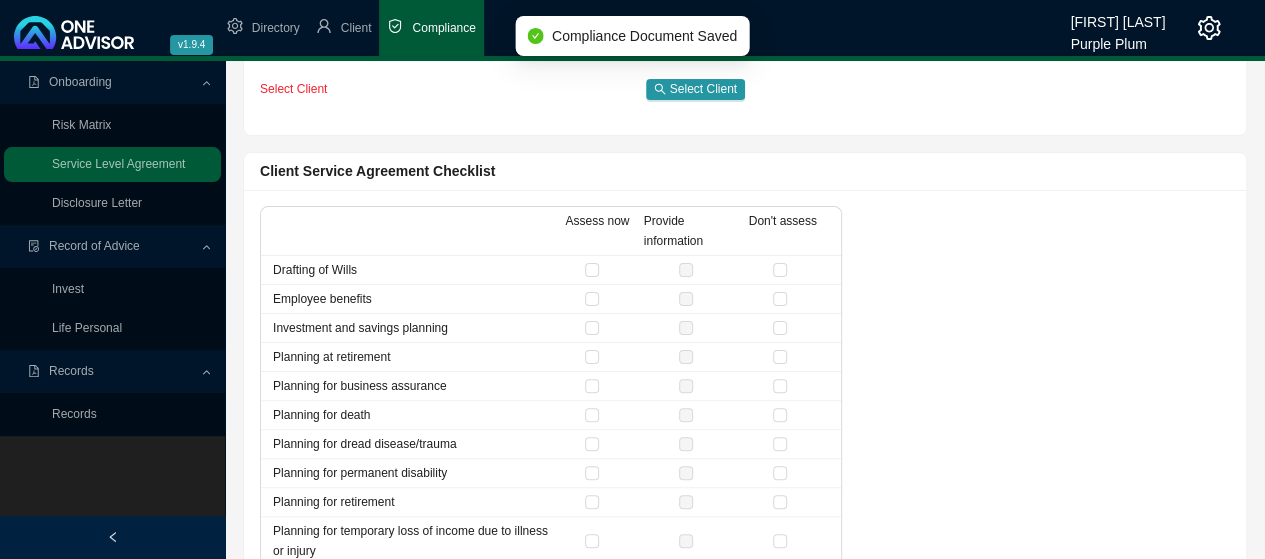 scroll, scrollTop: 100, scrollLeft: 0, axis: vertical 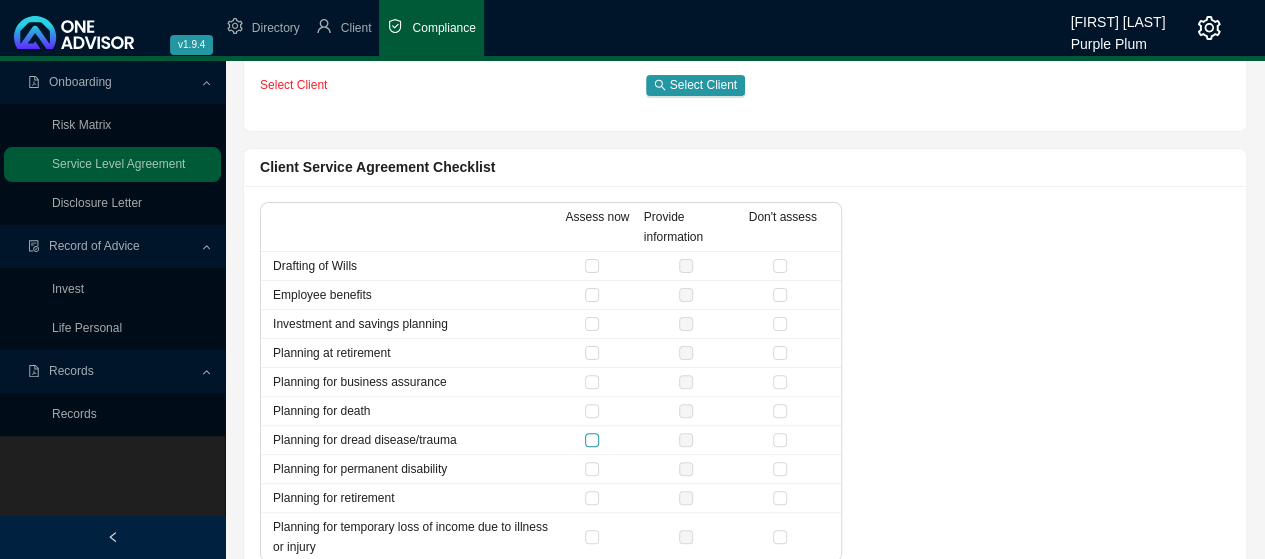 click at bounding box center [592, 440] 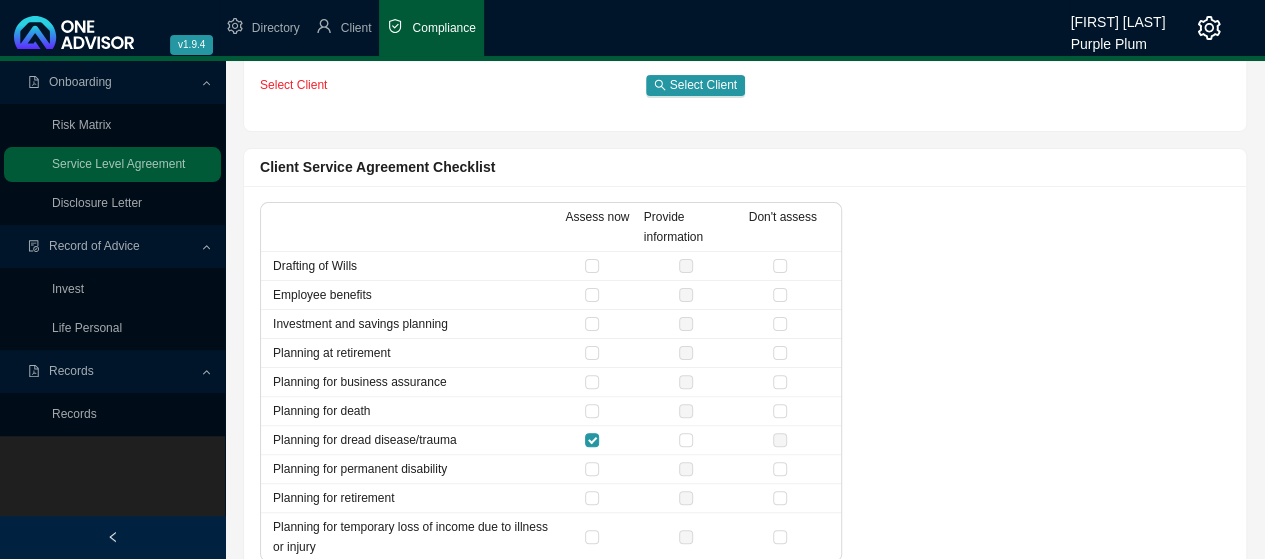 drag, startPoint x: 784, startPoint y: 262, endPoint x: 802, endPoint y: 283, distance: 27.658634 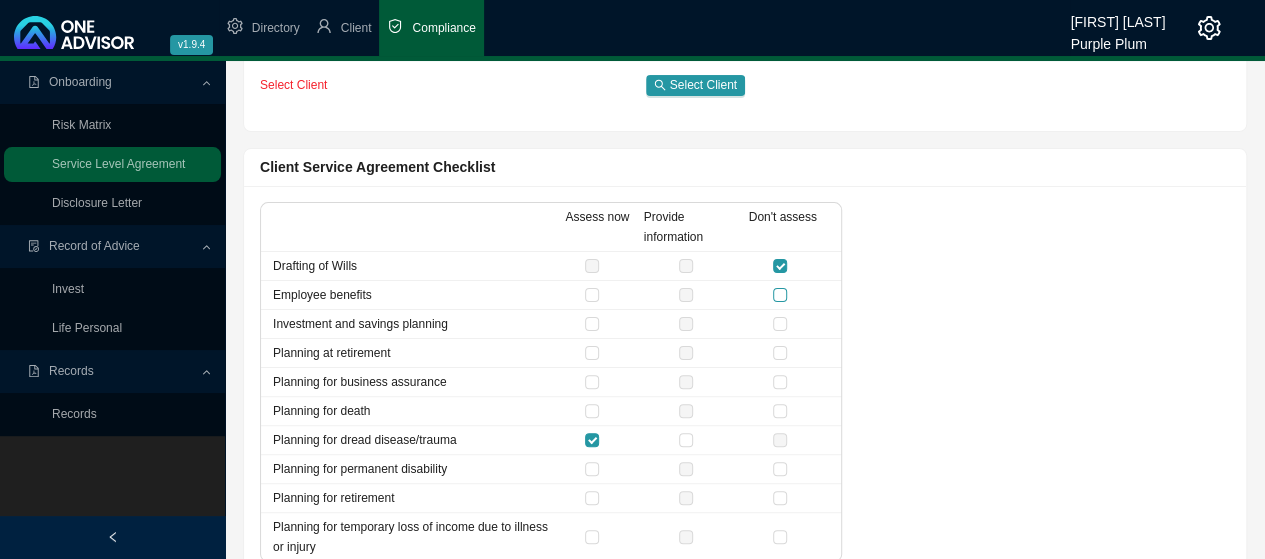 click at bounding box center (780, 295) 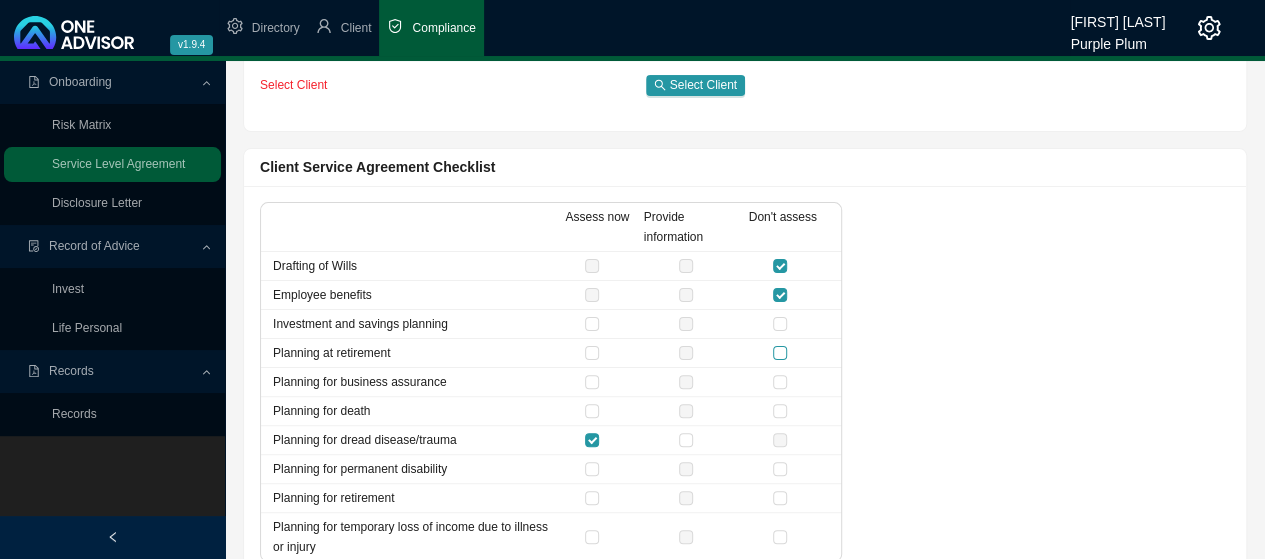 drag, startPoint x: 784, startPoint y: 323, endPoint x: 788, endPoint y: 352, distance: 29.274563 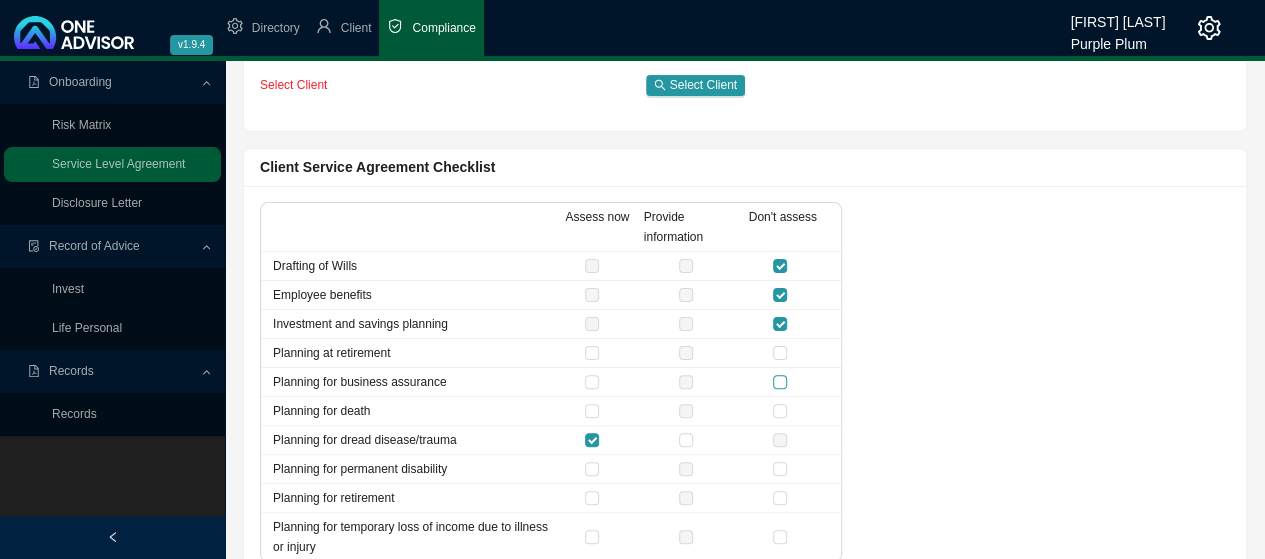 drag, startPoint x: 784, startPoint y: 351, endPoint x: 780, endPoint y: 373, distance: 22.36068 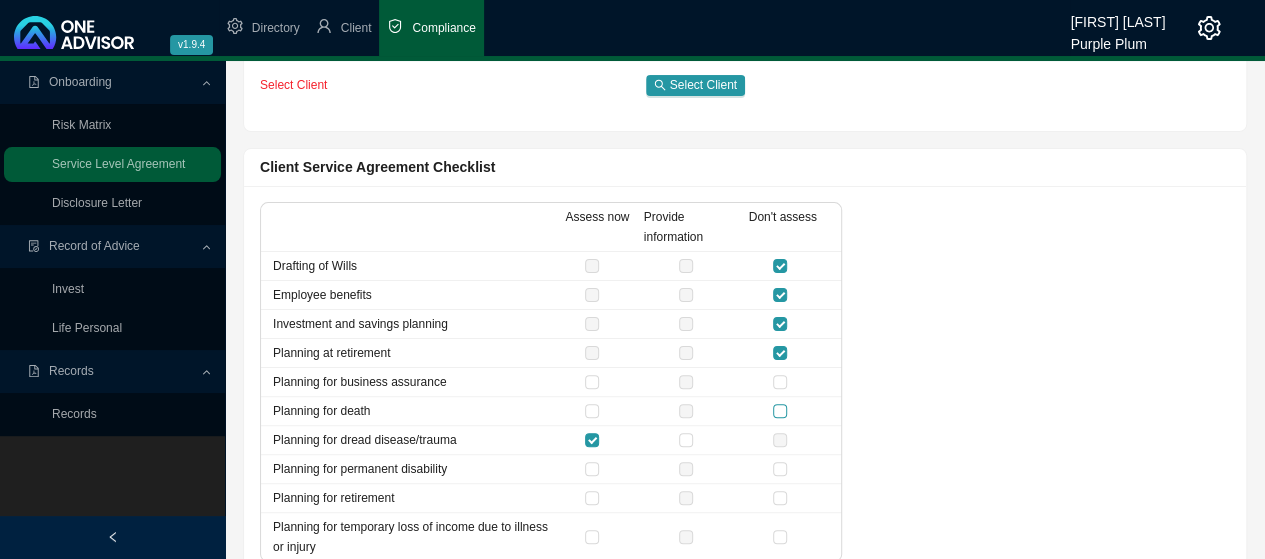 drag, startPoint x: 784, startPoint y: 378, endPoint x: 789, endPoint y: 408, distance: 30.413813 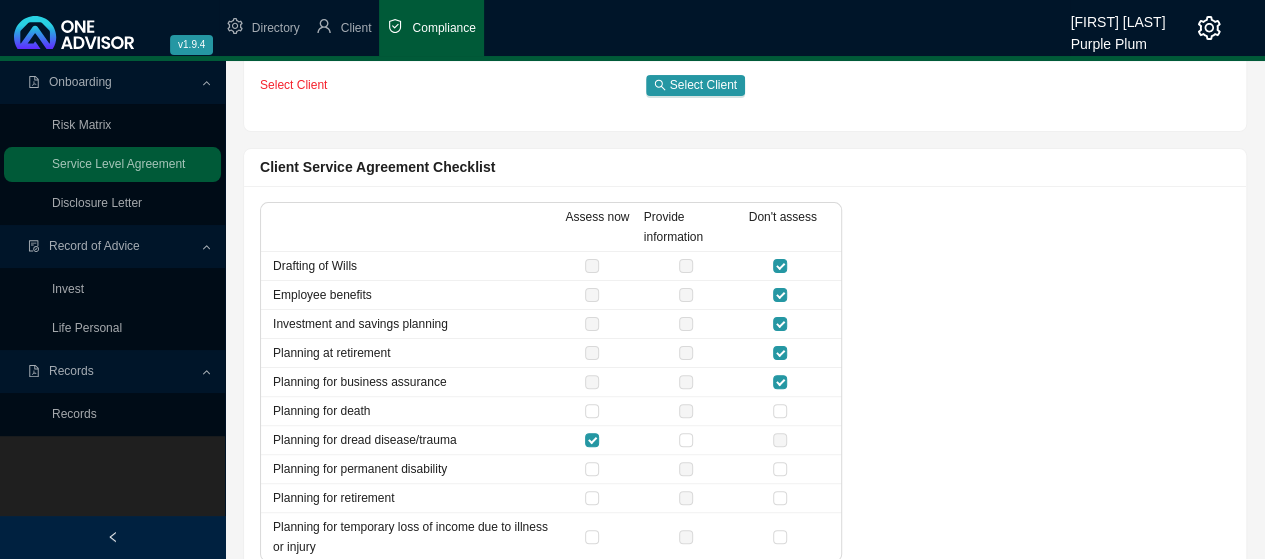 drag, startPoint x: 780, startPoint y: 409, endPoint x: 830, endPoint y: 479, distance: 86.023254 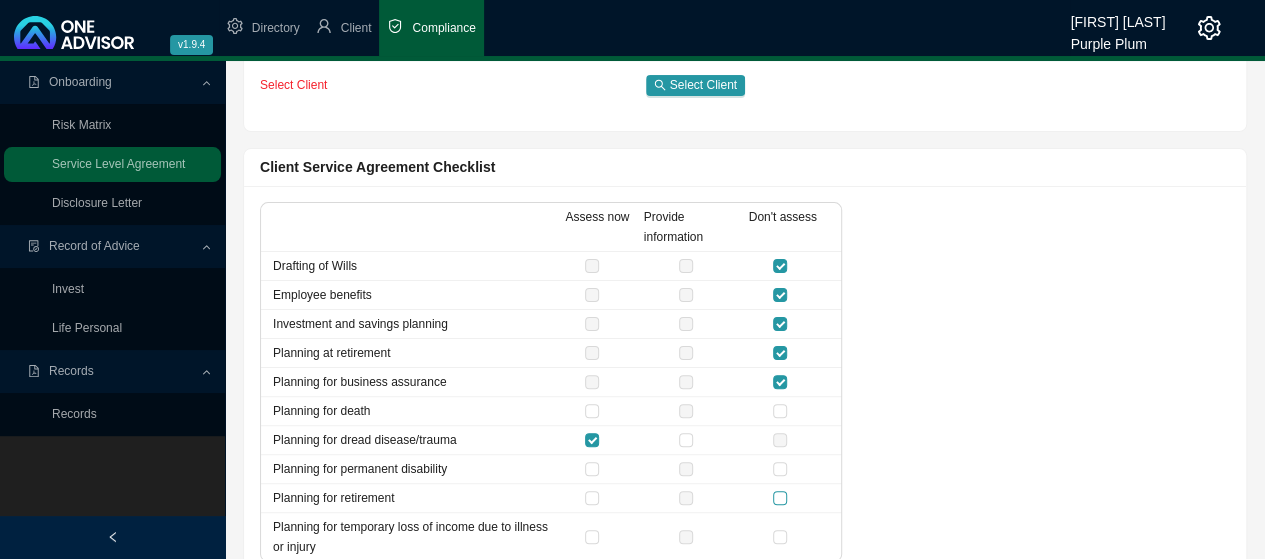 click at bounding box center [780, 498] 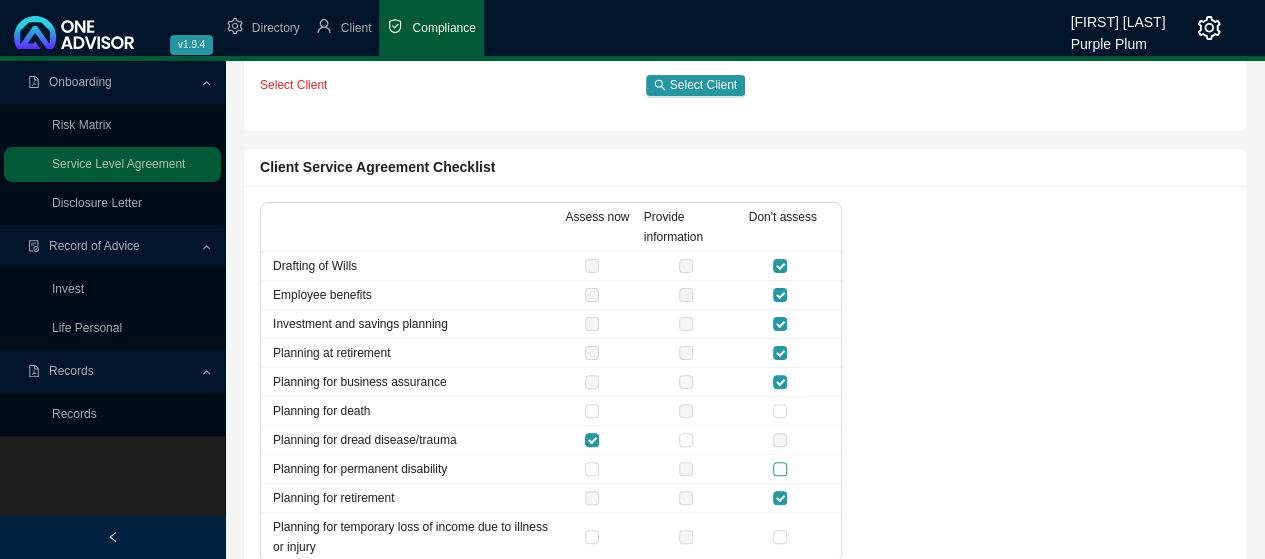 click at bounding box center [780, 469] 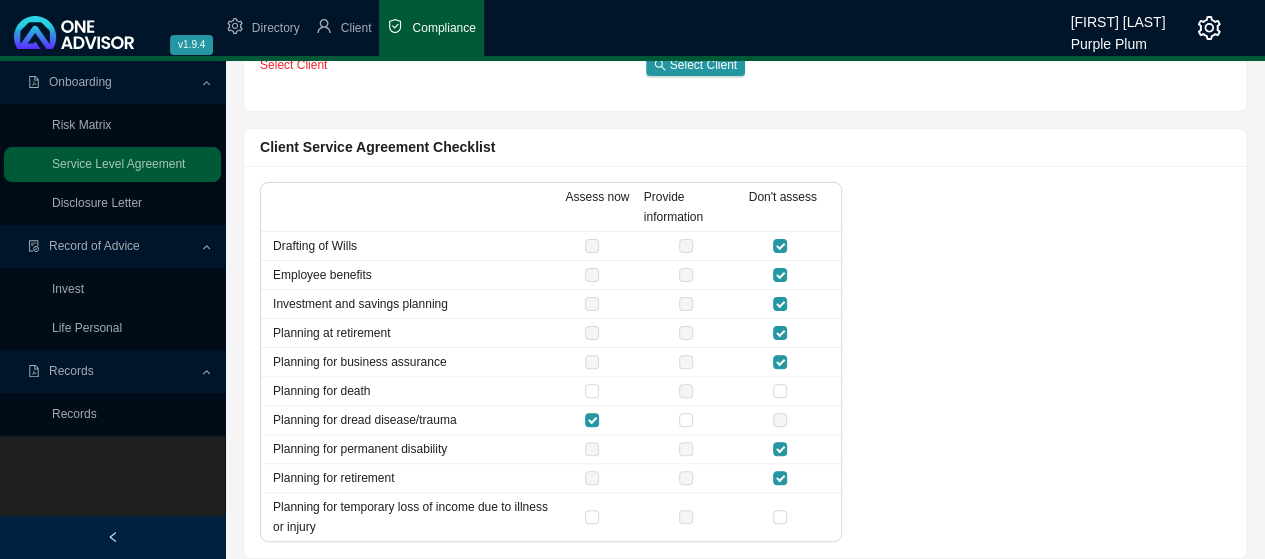 scroll, scrollTop: 130, scrollLeft: 0, axis: vertical 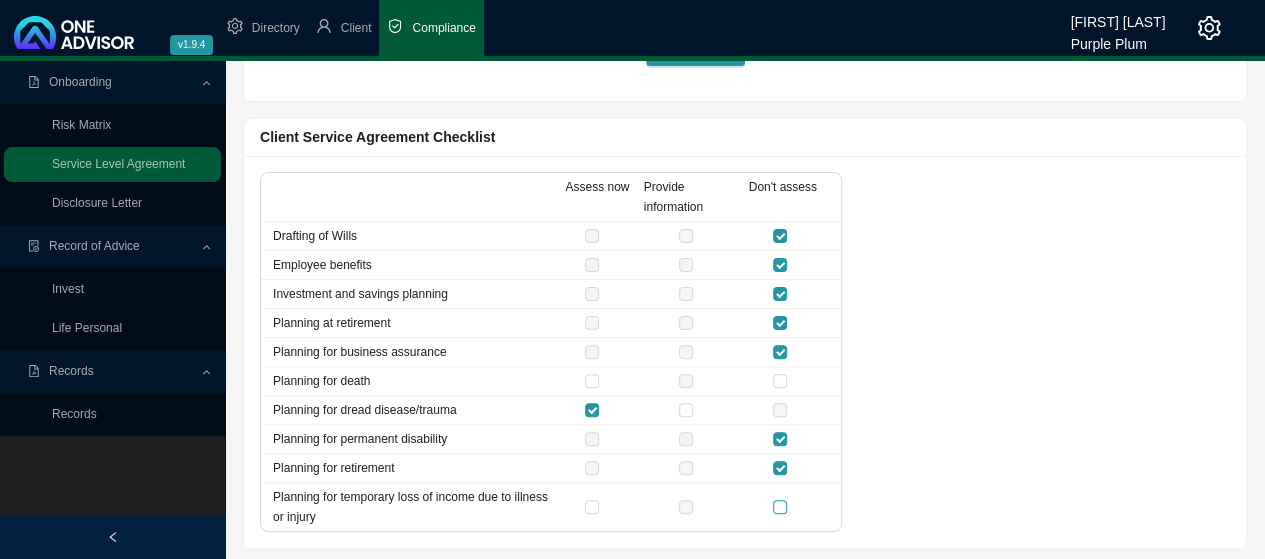 click at bounding box center [780, 507] 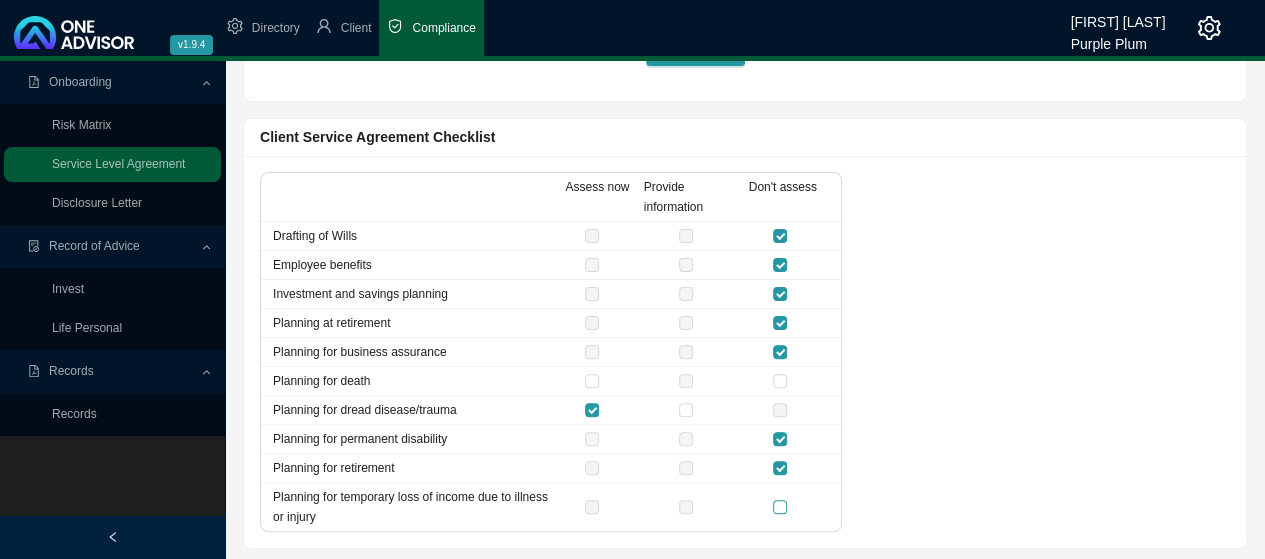 checkbox on "true" 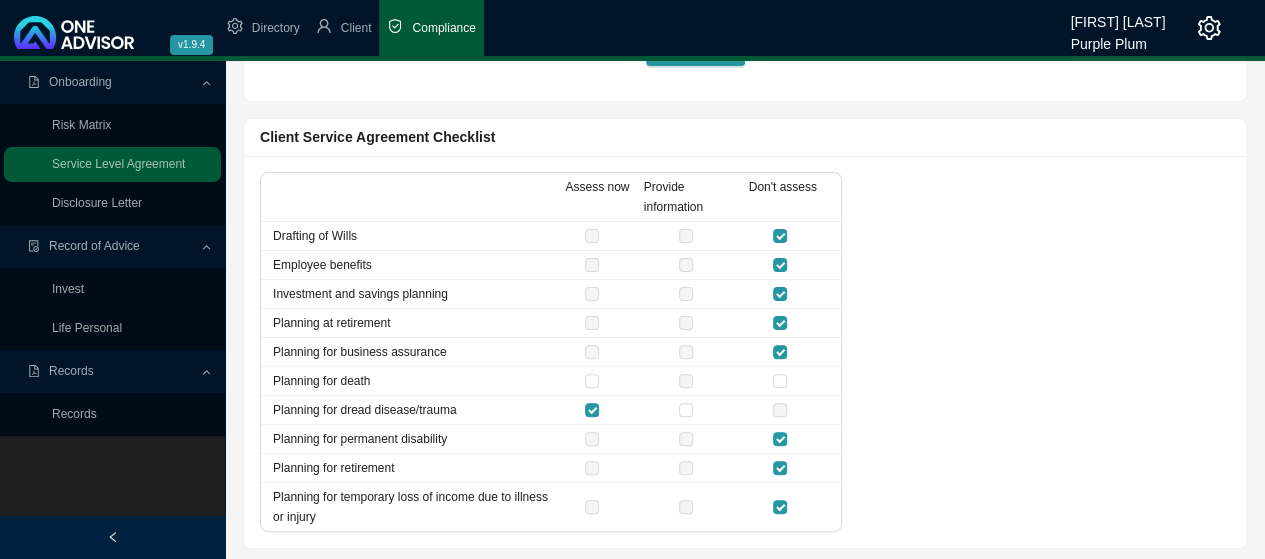 scroll, scrollTop: 0, scrollLeft: 0, axis: both 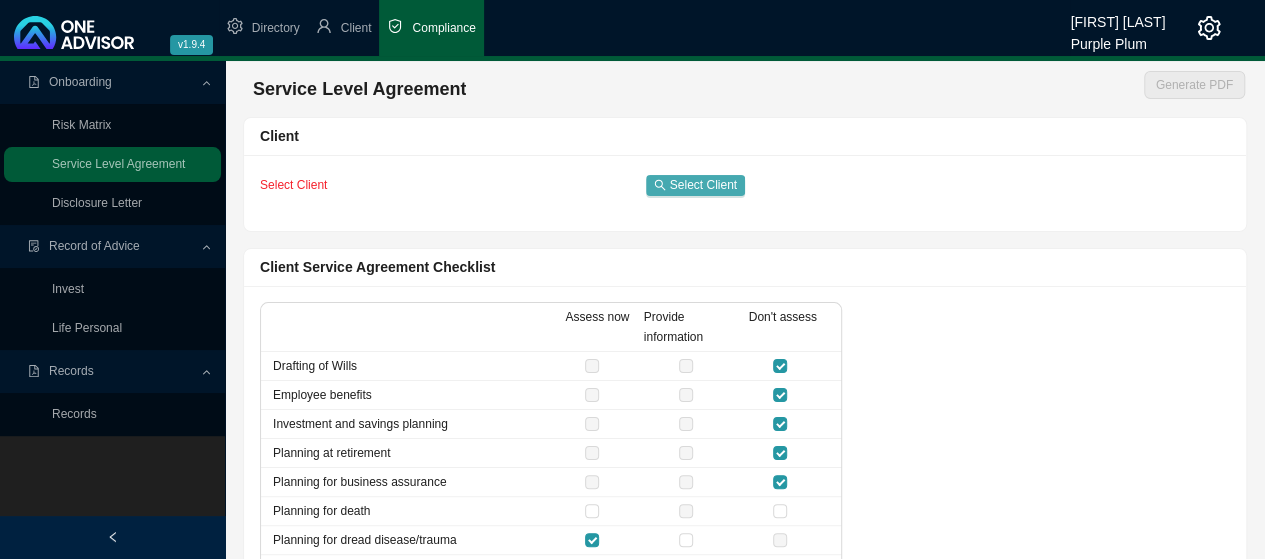 click on "Select Client" at bounding box center (703, 185) 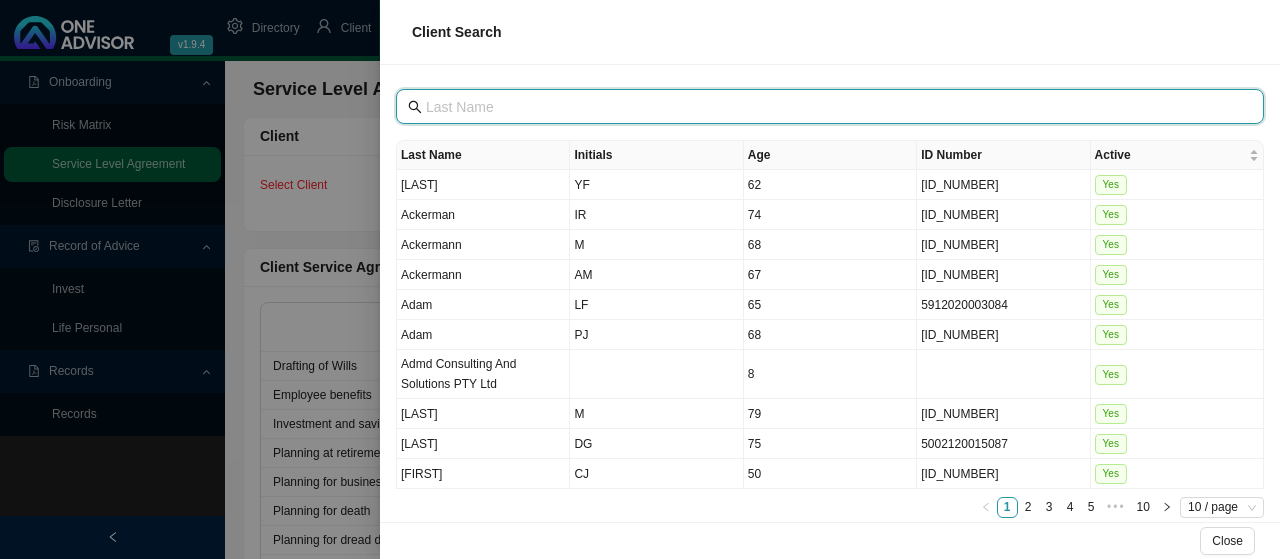 click at bounding box center (832, 107) 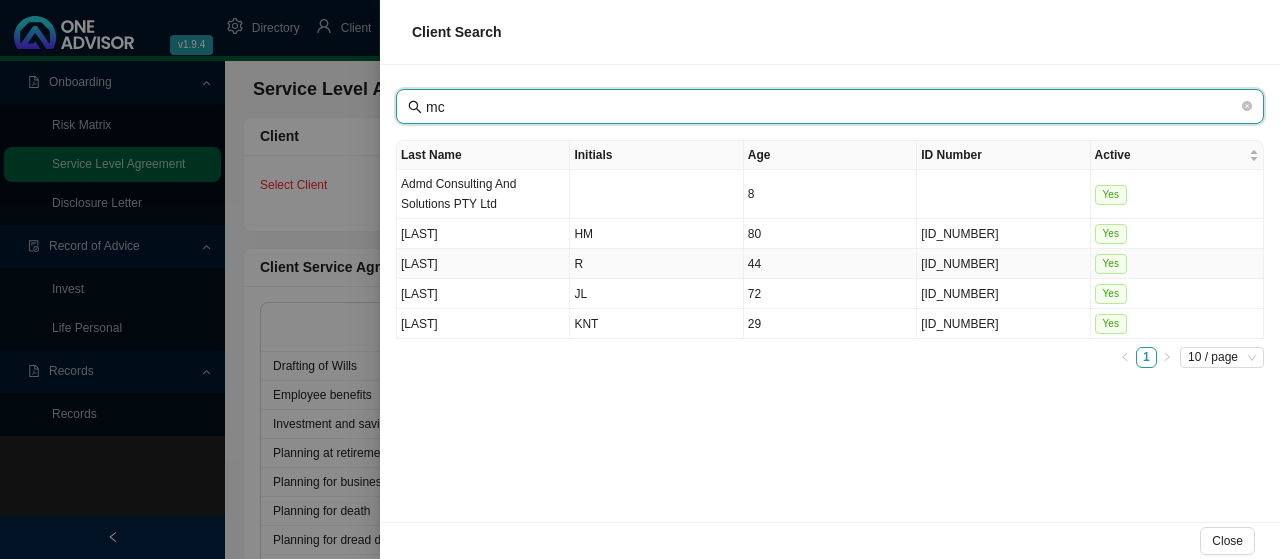 type on "mc" 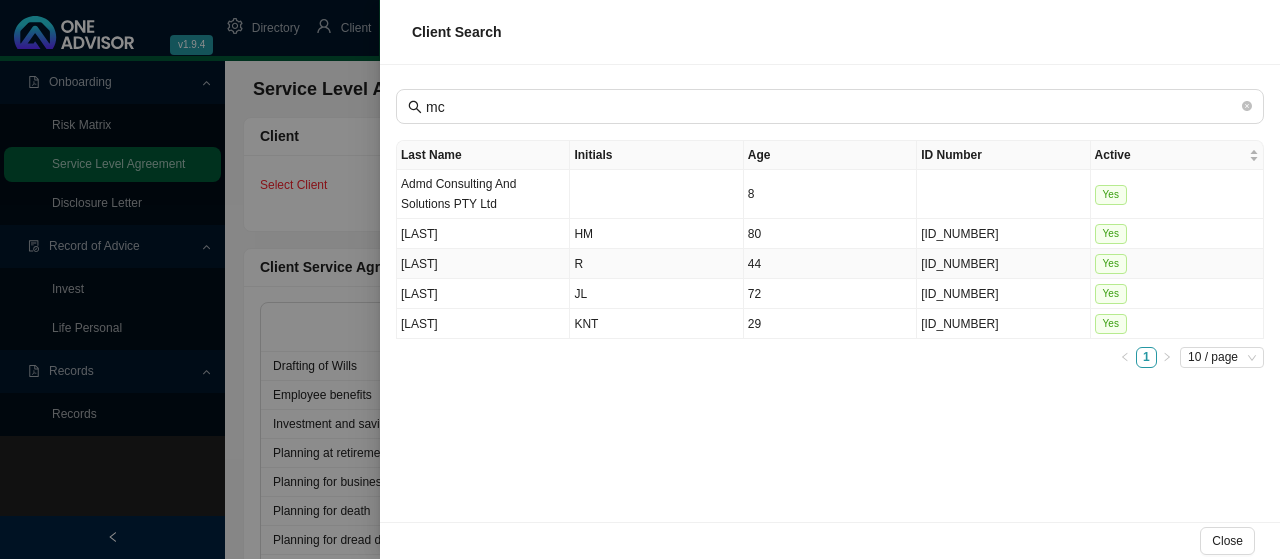 click on "[LAST]" at bounding box center [483, 264] 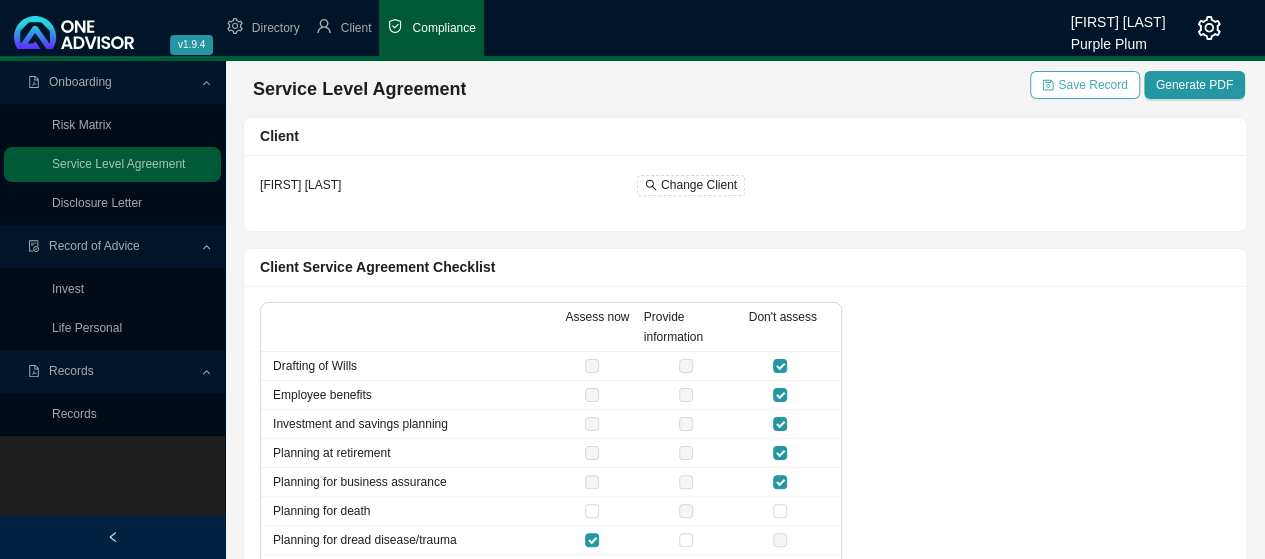 click on "Save Record" at bounding box center [1092, 85] 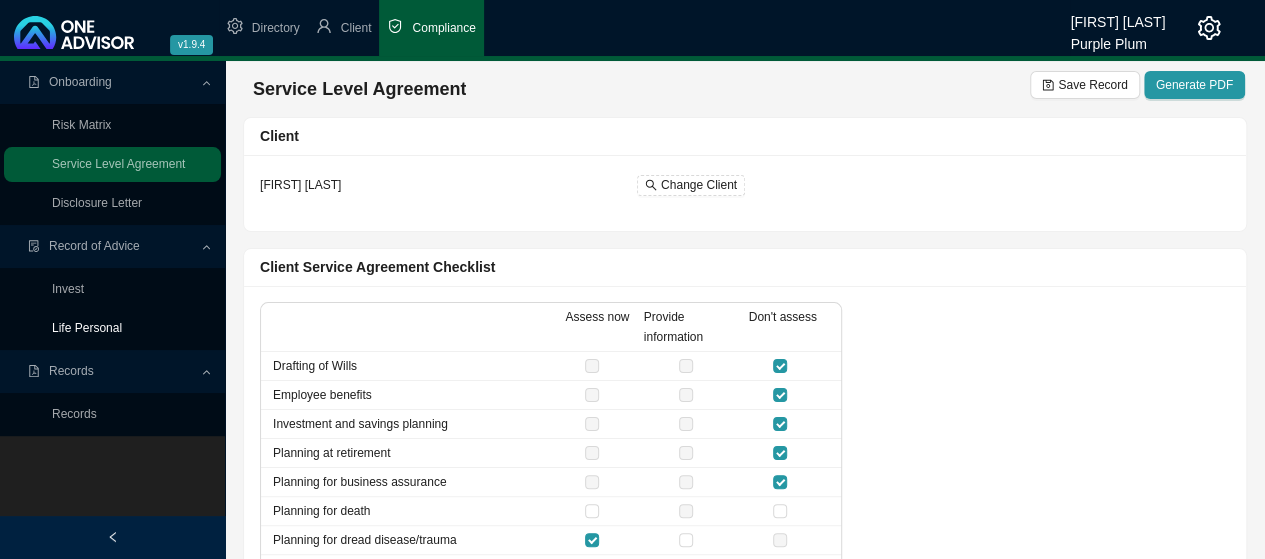 click on "Life Personal" at bounding box center (87, 328) 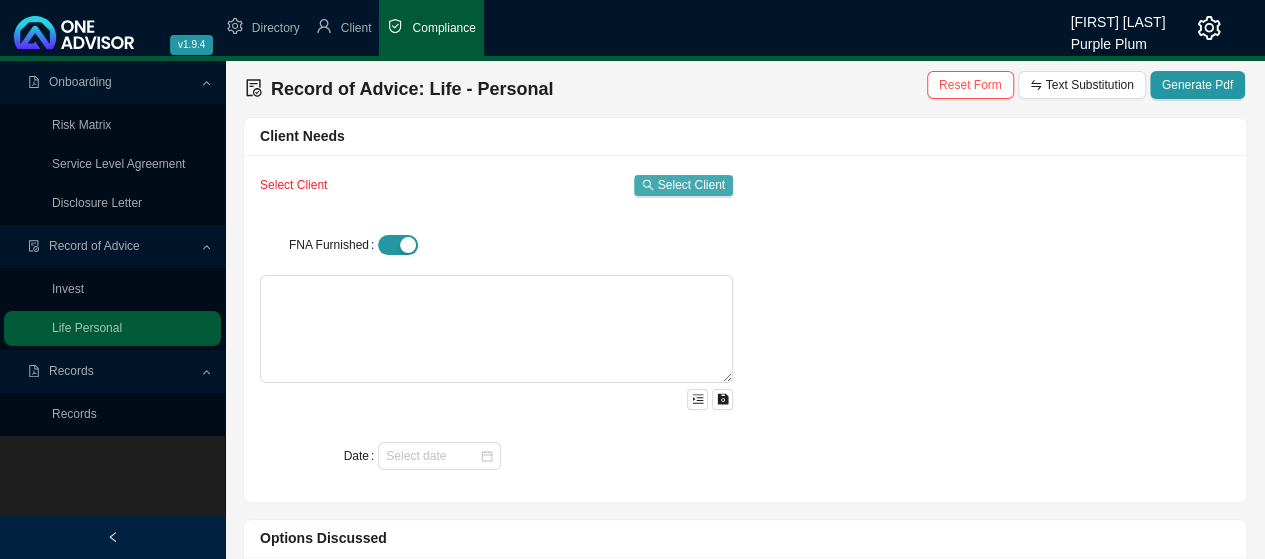 click on "Select Client" at bounding box center (691, 185) 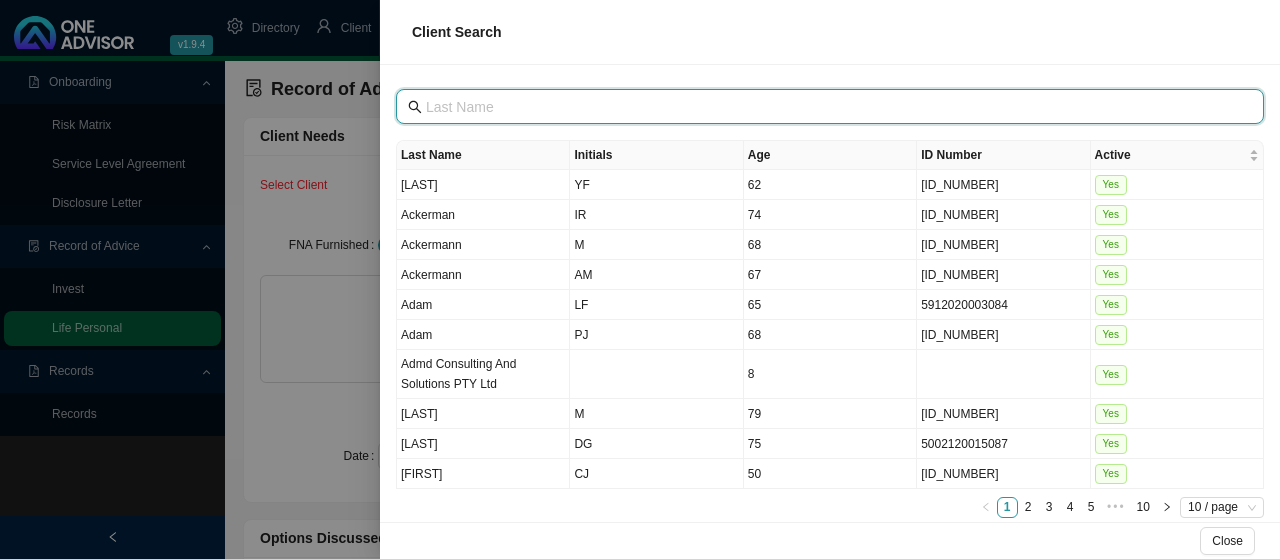 click at bounding box center (832, 107) 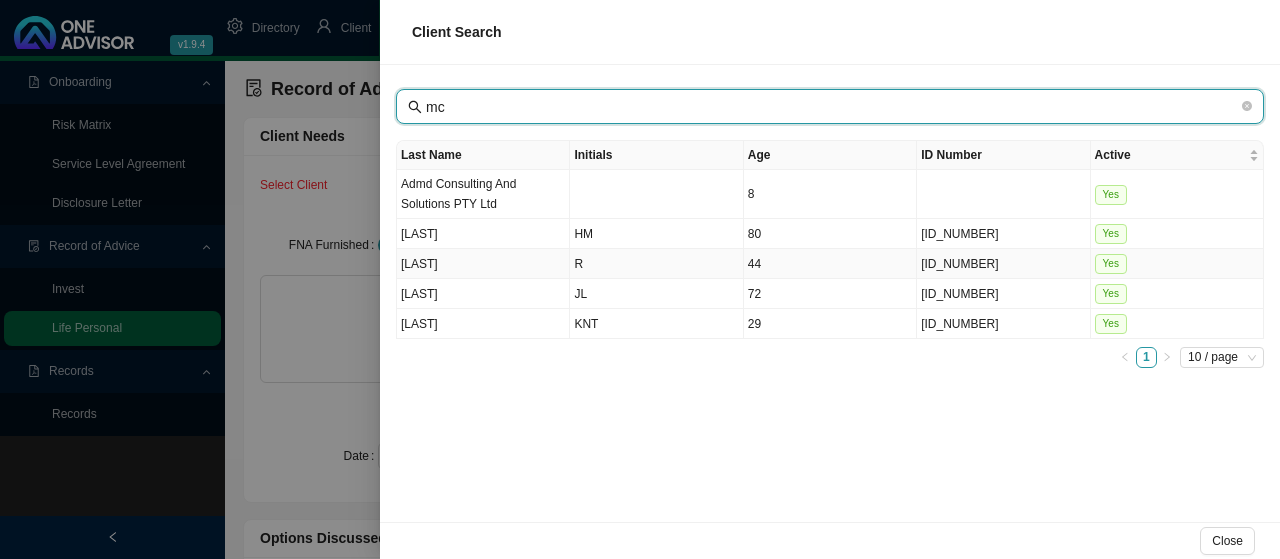 type on "mc" 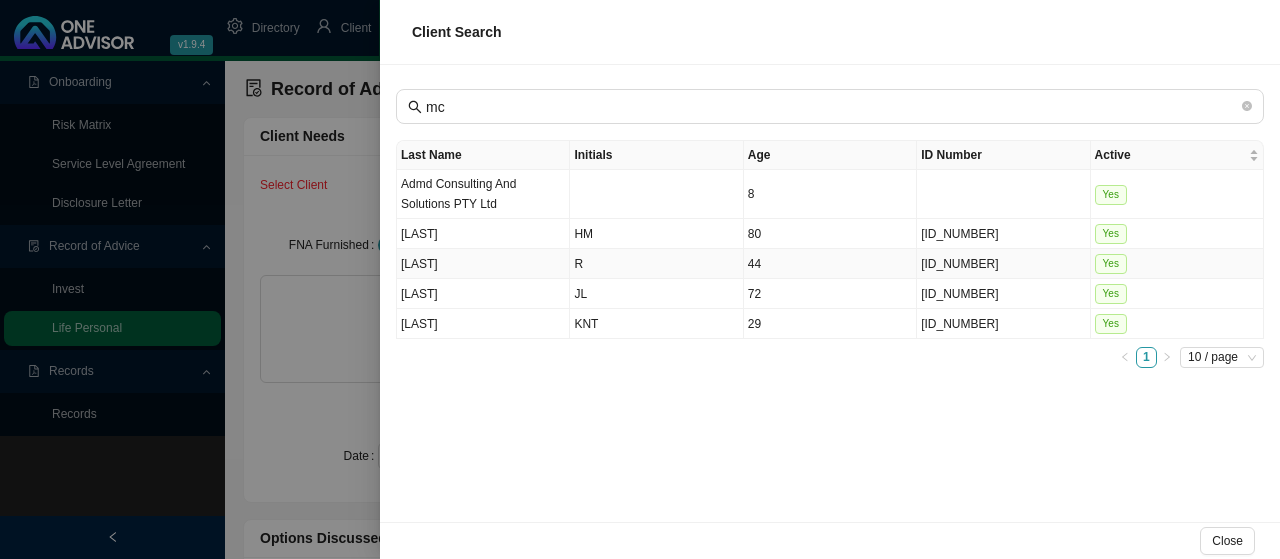 click on "[LAST]" at bounding box center (483, 264) 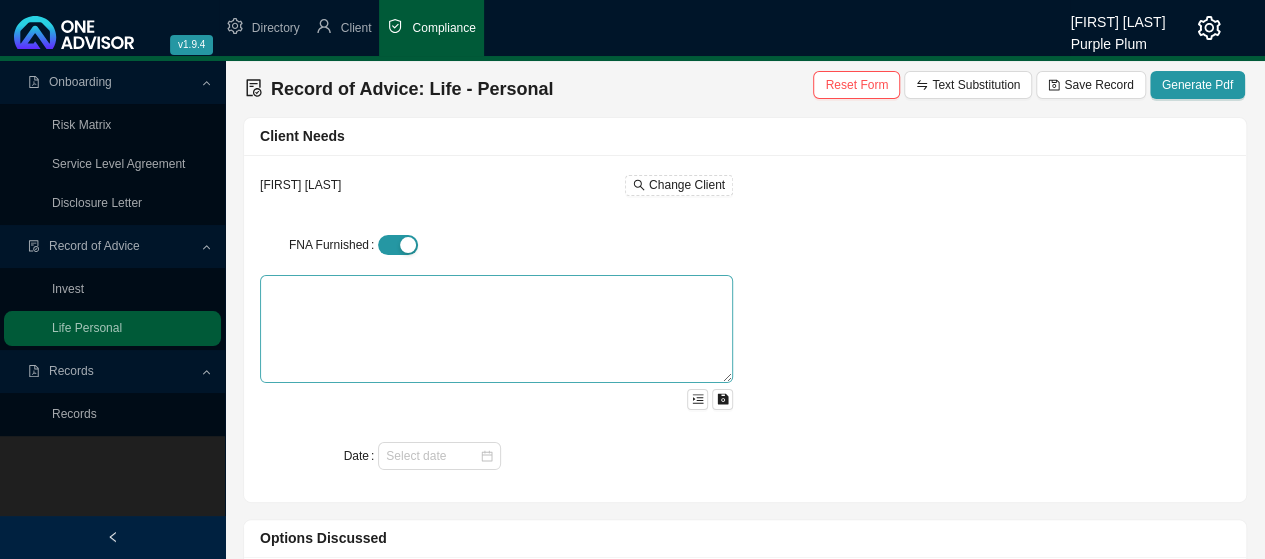 scroll, scrollTop: 100, scrollLeft: 0, axis: vertical 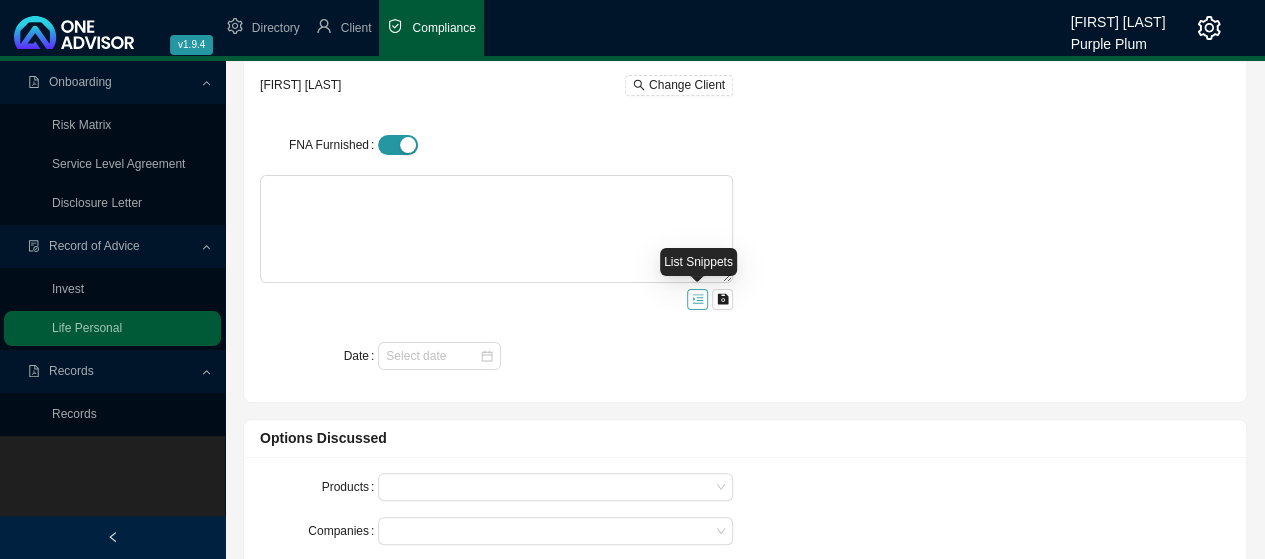 click at bounding box center [697, 299] 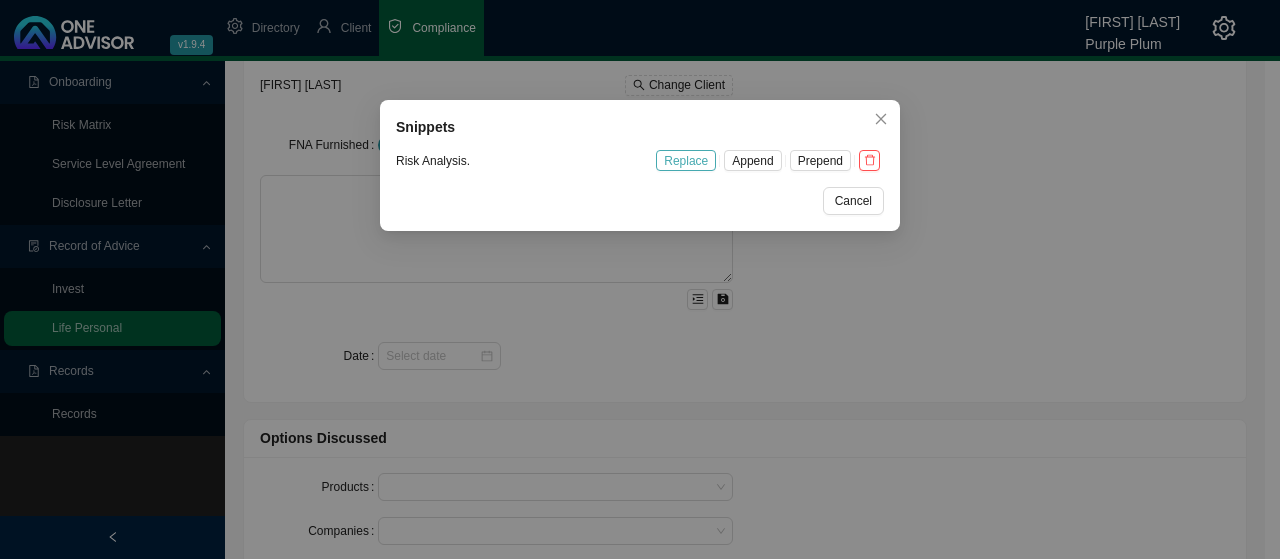 click on "Replace" at bounding box center [686, 161] 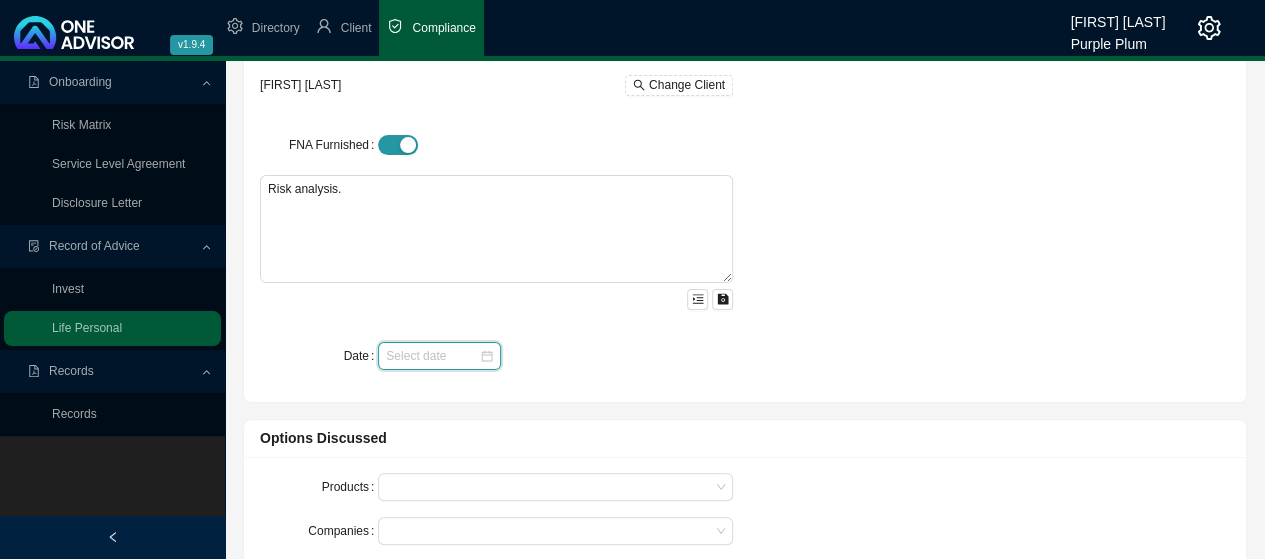 click on "Date" at bounding box center [432, 356] 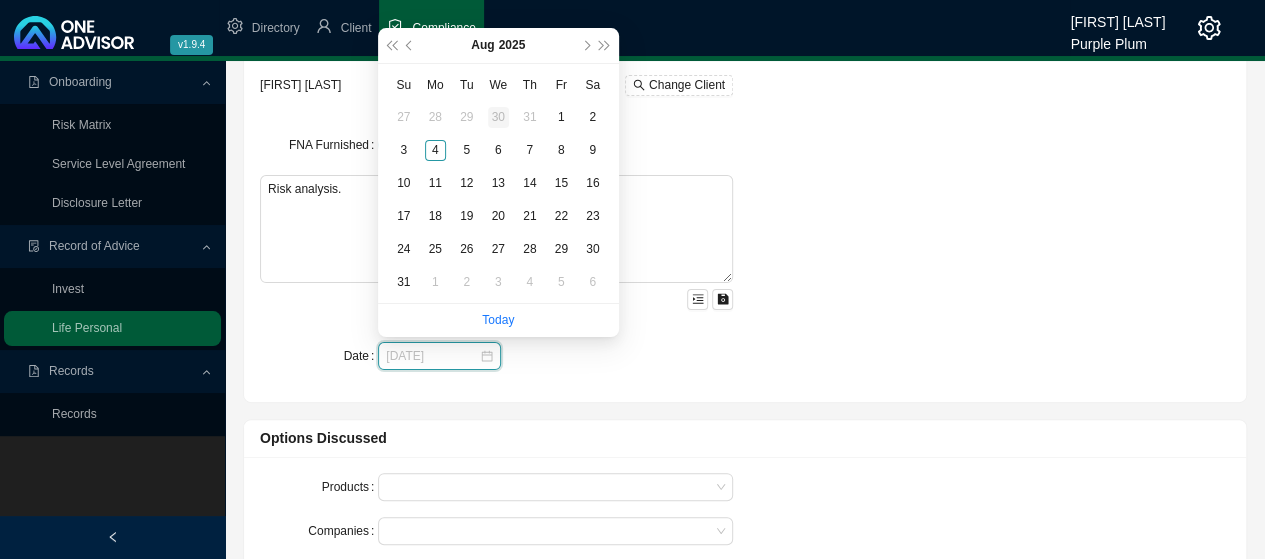 type on "2025-07-30" 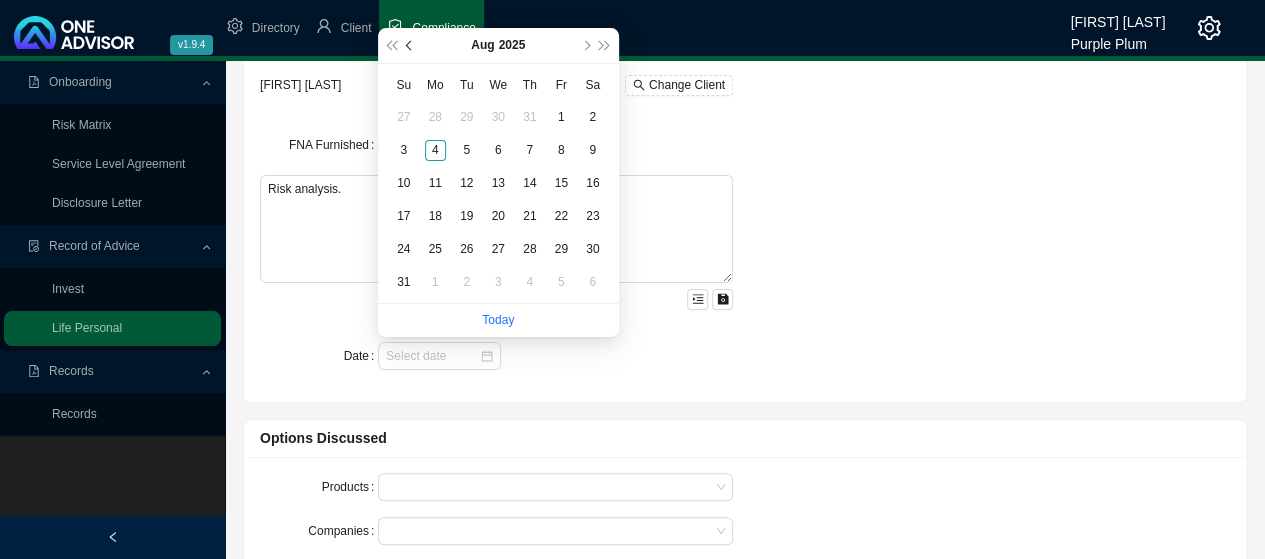 click at bounding box center (410, 45) 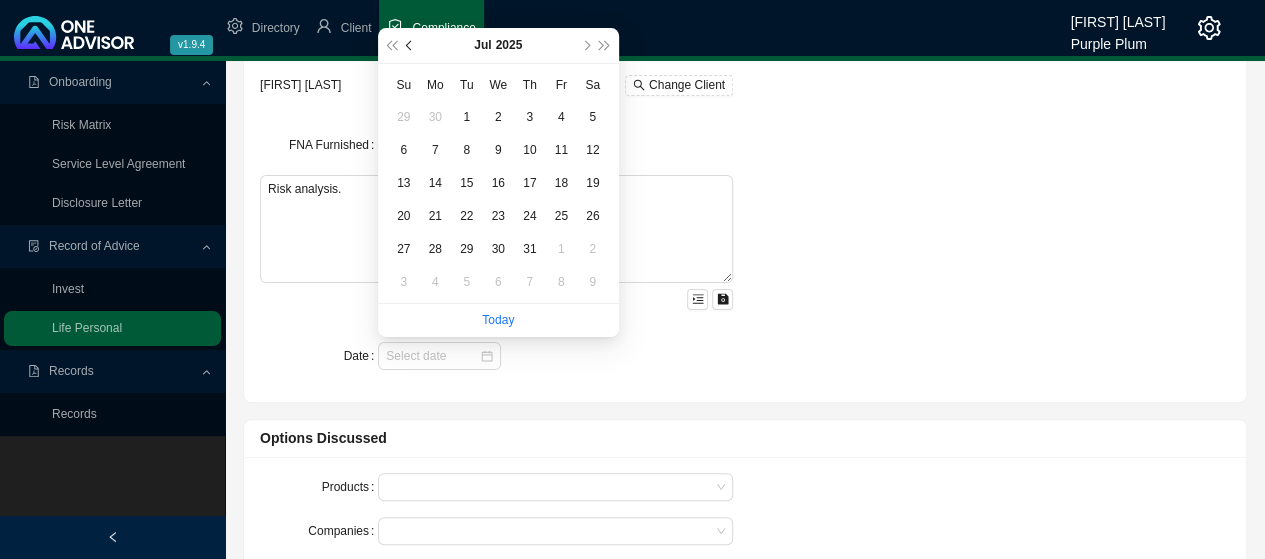 click at bounding box center (410, 45) 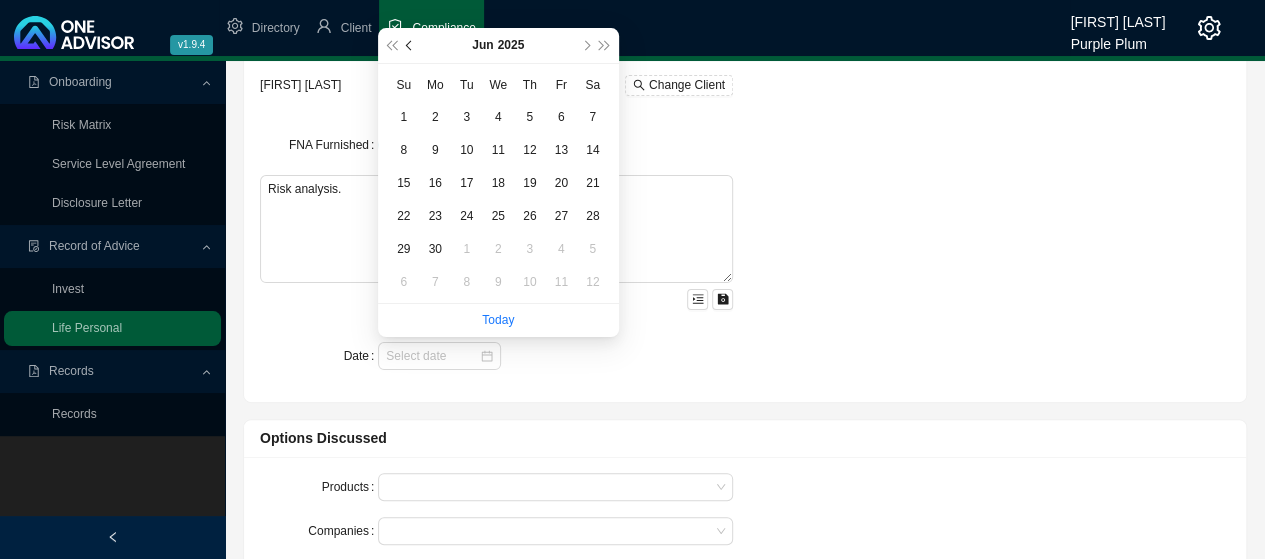 click at bounding box center [410, 45] 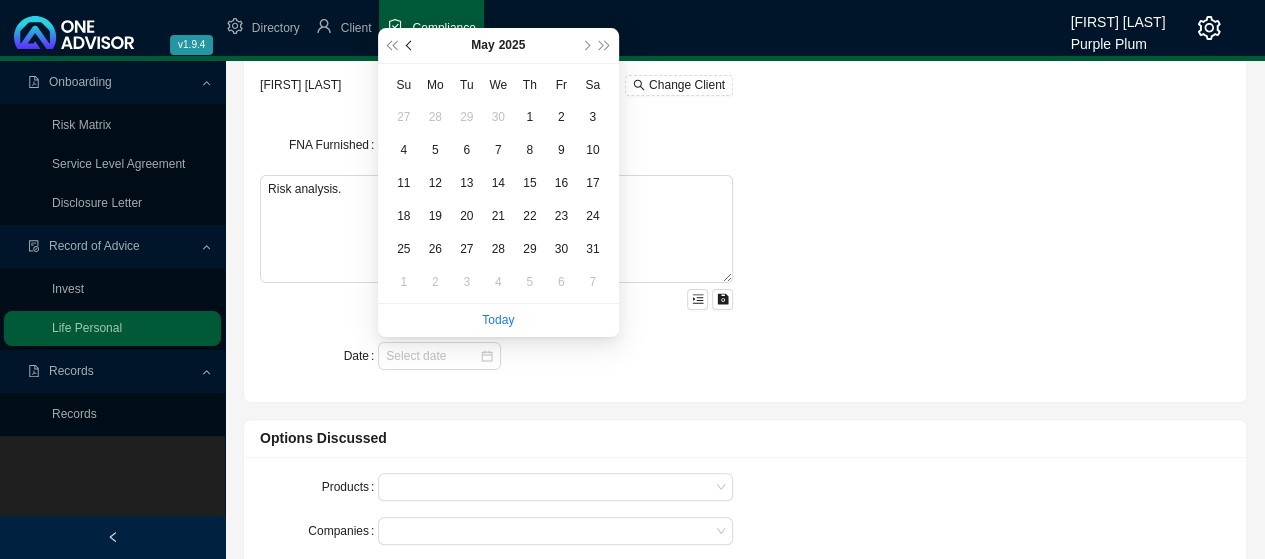 click at bounding box center [410, 45] 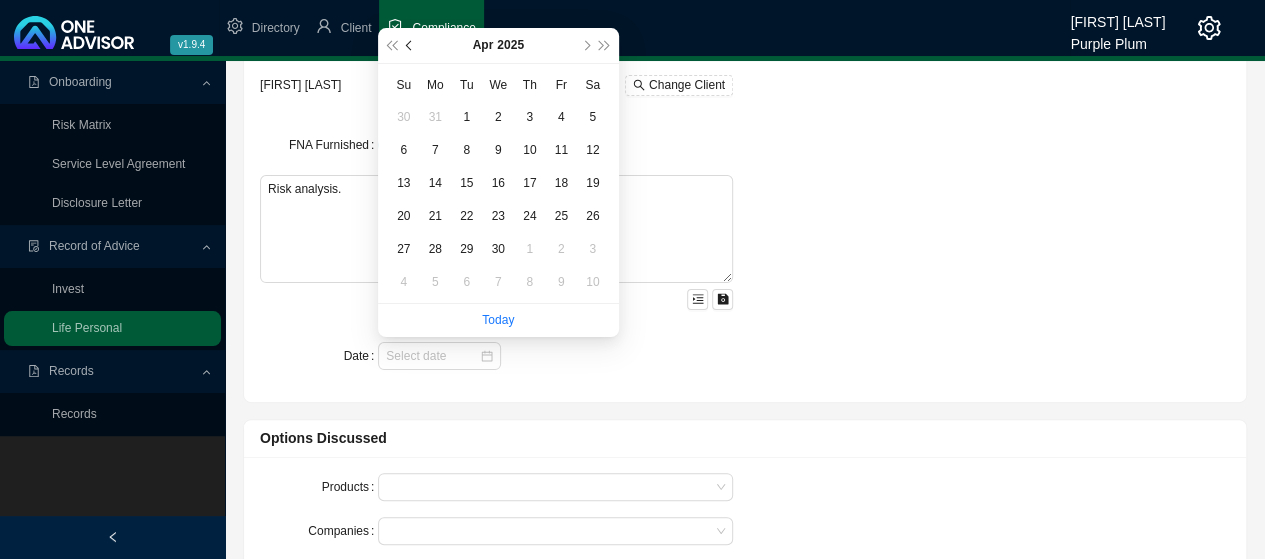 click at bounding box center [410, 45] 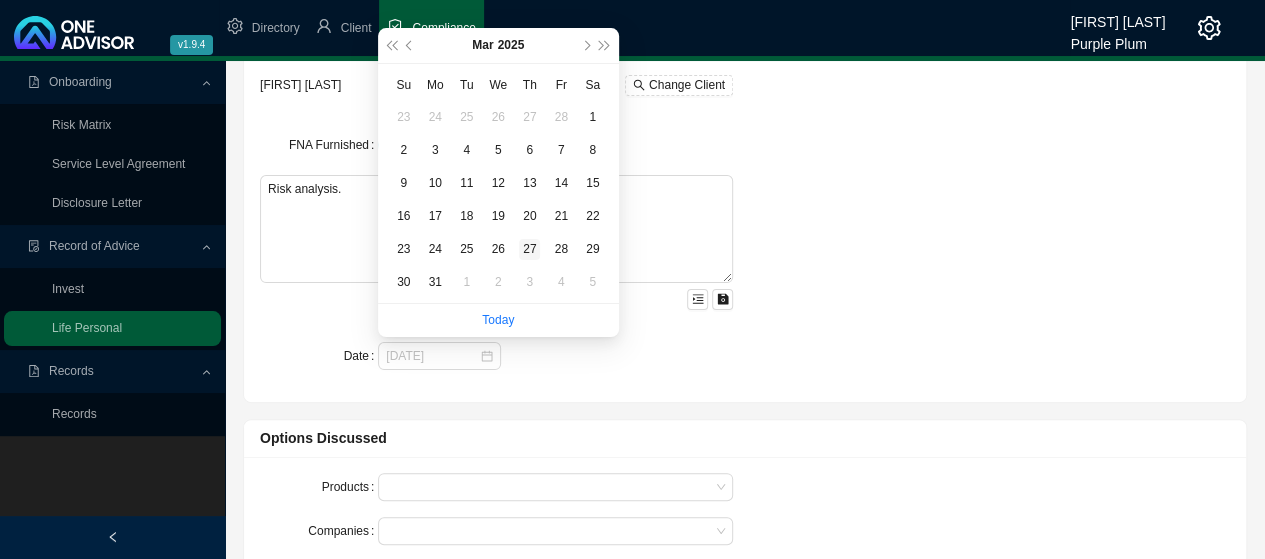 type on "[DATE]" 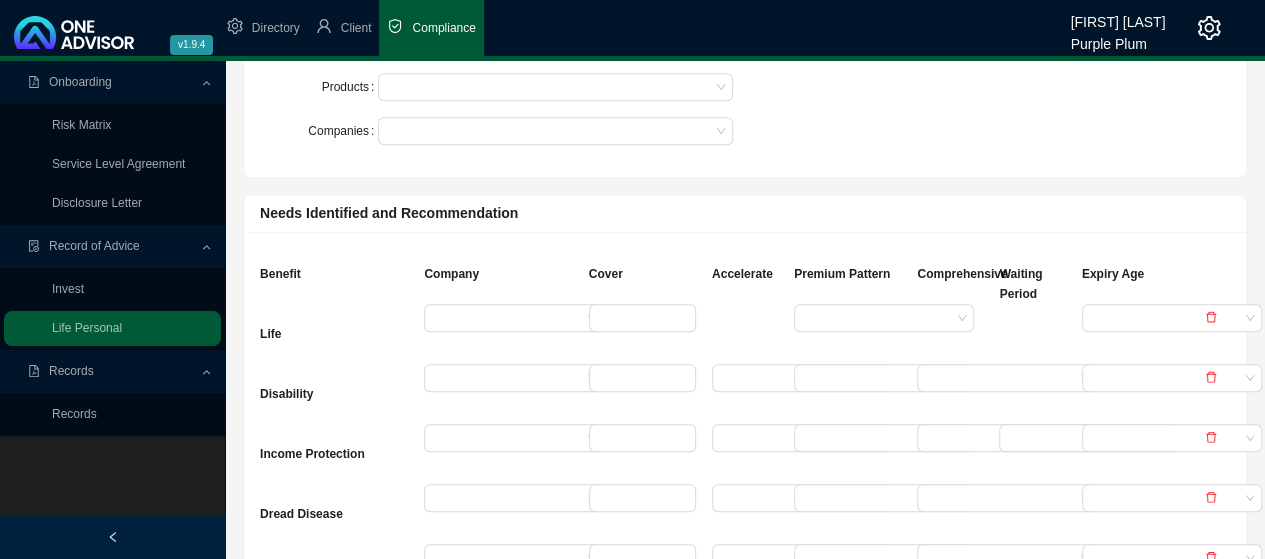 scroll, scrollTop: 300, scrollLeft: 0, axis: vertical 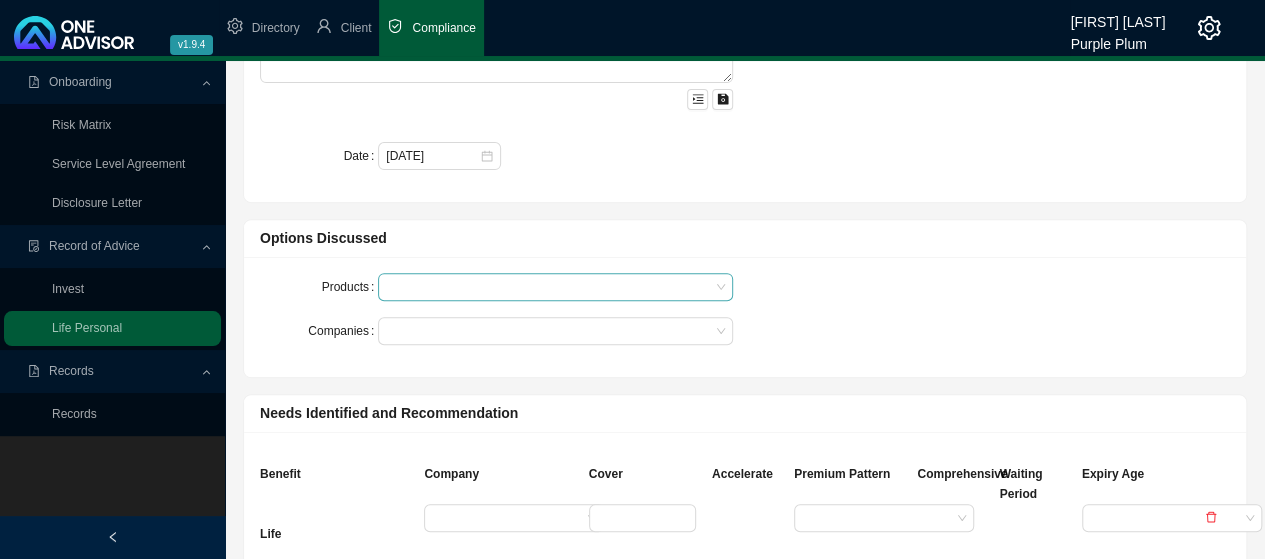 click at bounding box center (546, 287) 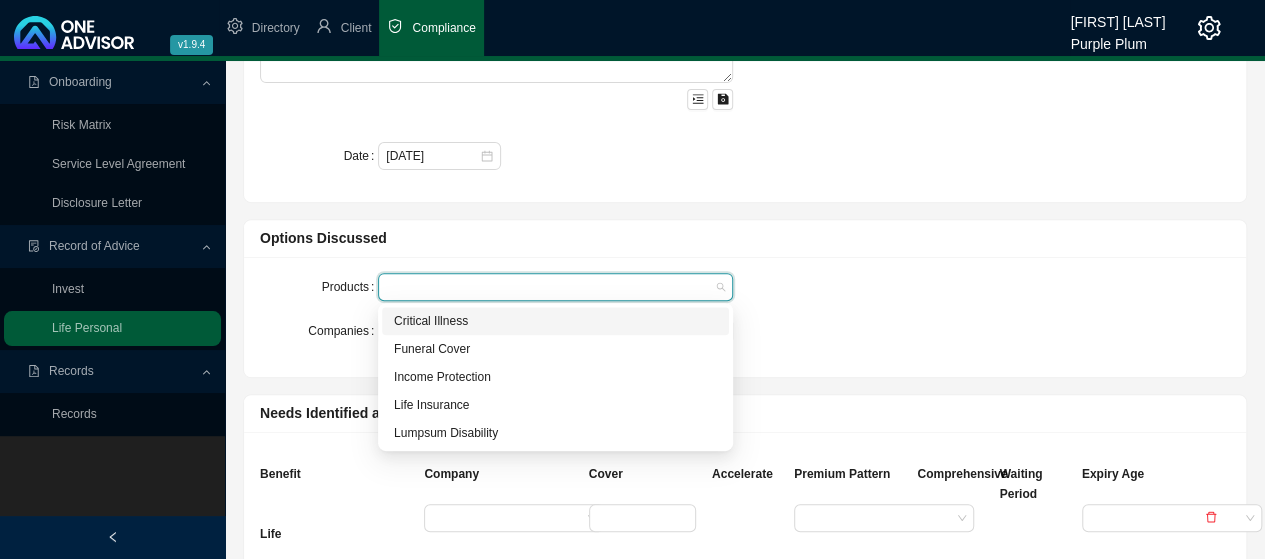 click on "Critical Illness" at bounding box center (555, 321) 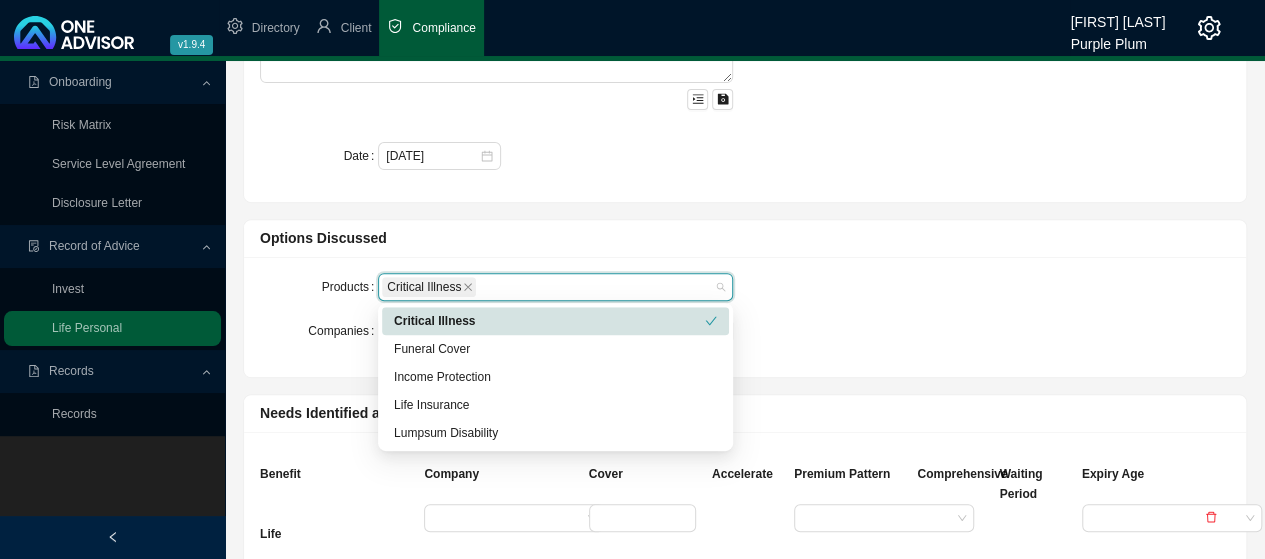 click on "Products Critical Illness   Companies" at bounding box center [745, 317] 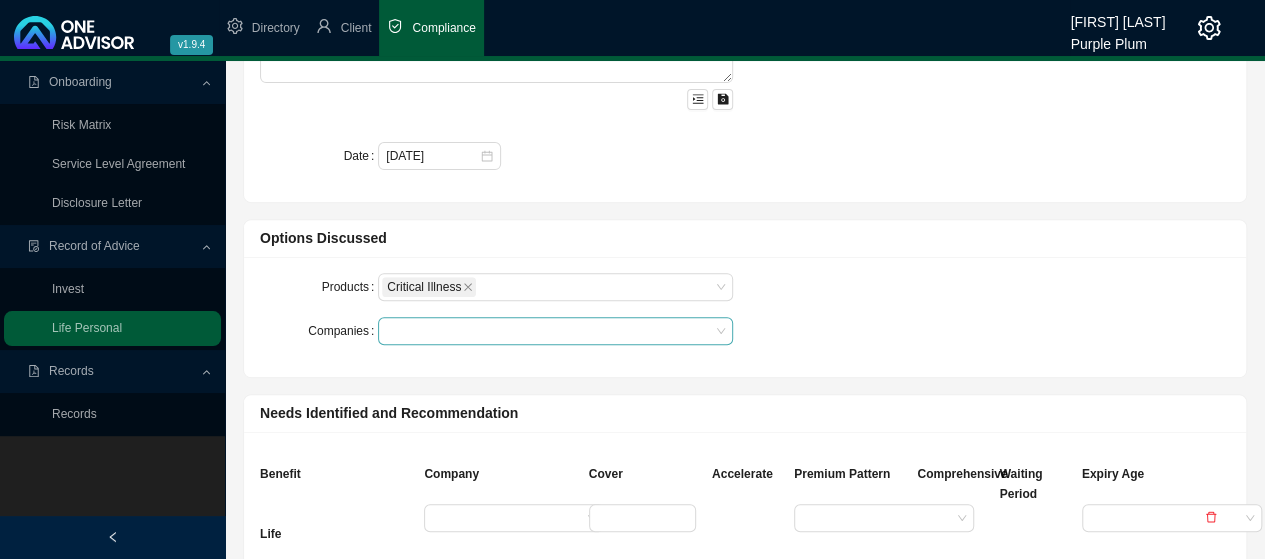 click at bounding box center [546, 331] 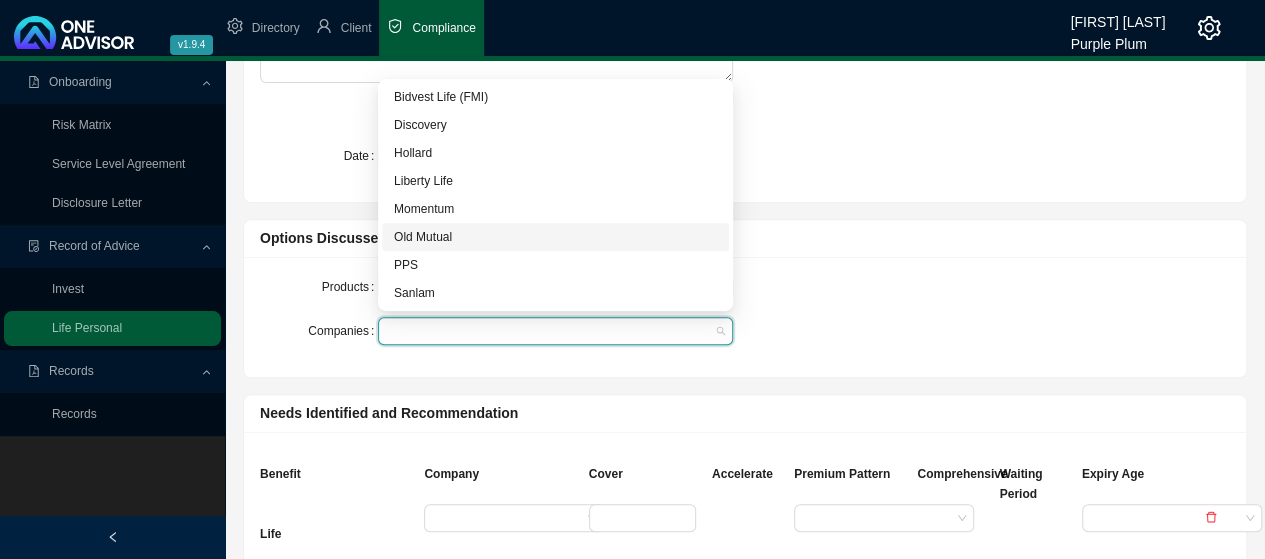 drag, startPoint x: 415, startPoint y: 236, endPoint x: 440, endPoint y: 245, distance: 26.57066 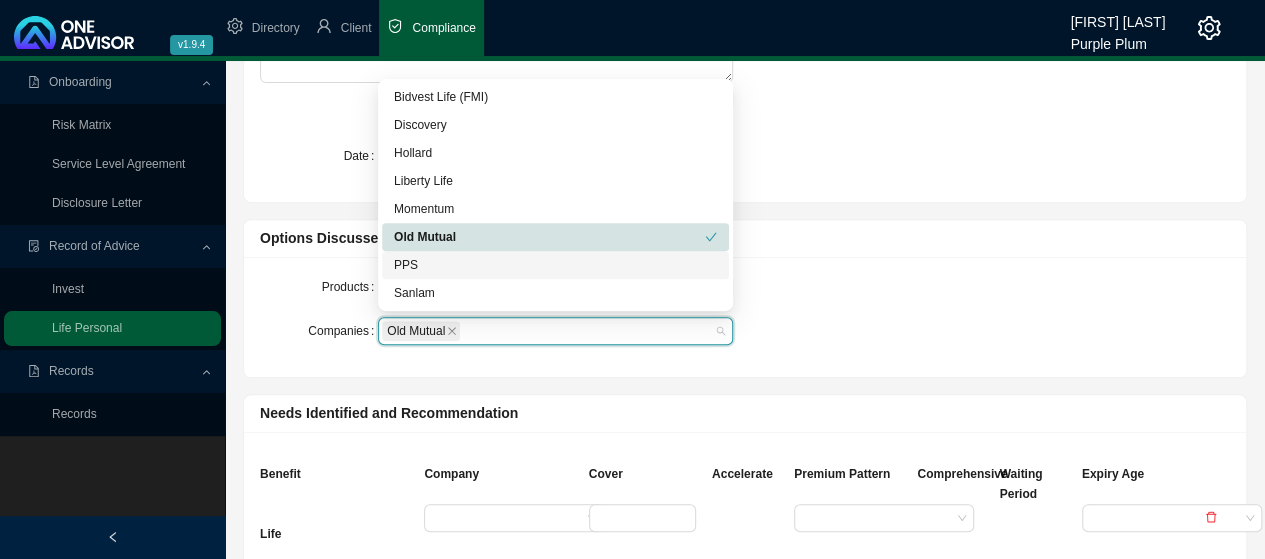 click on "Products Critical Illness   Companies Old Mutual" at bounding box center [745, 317] 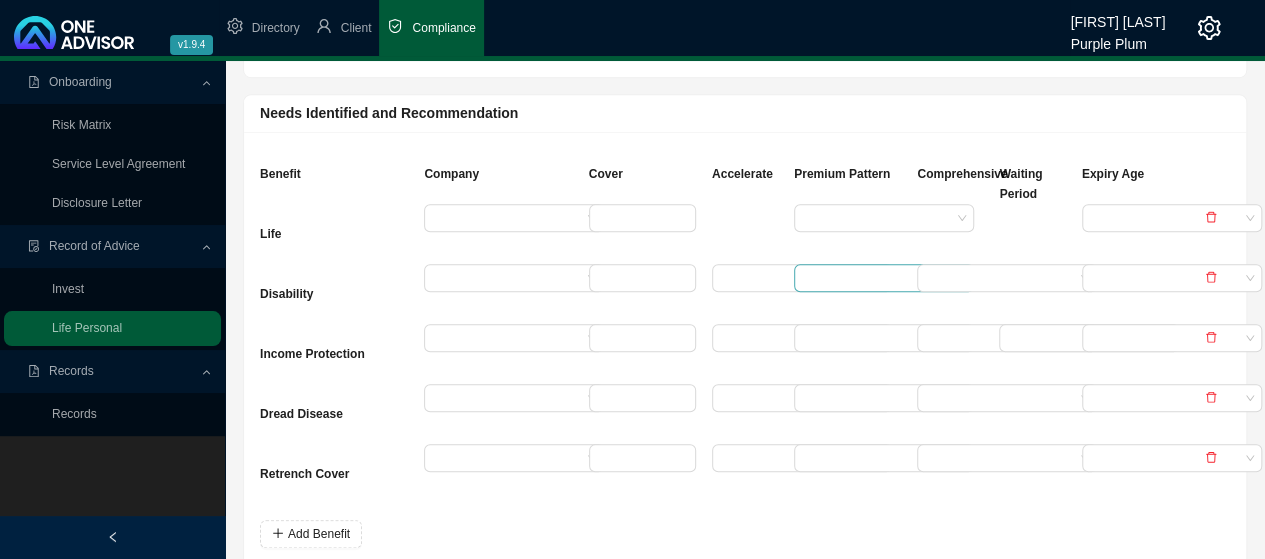 scroll, scrollTop: 500, scrollLeft: 0, axis: vertical 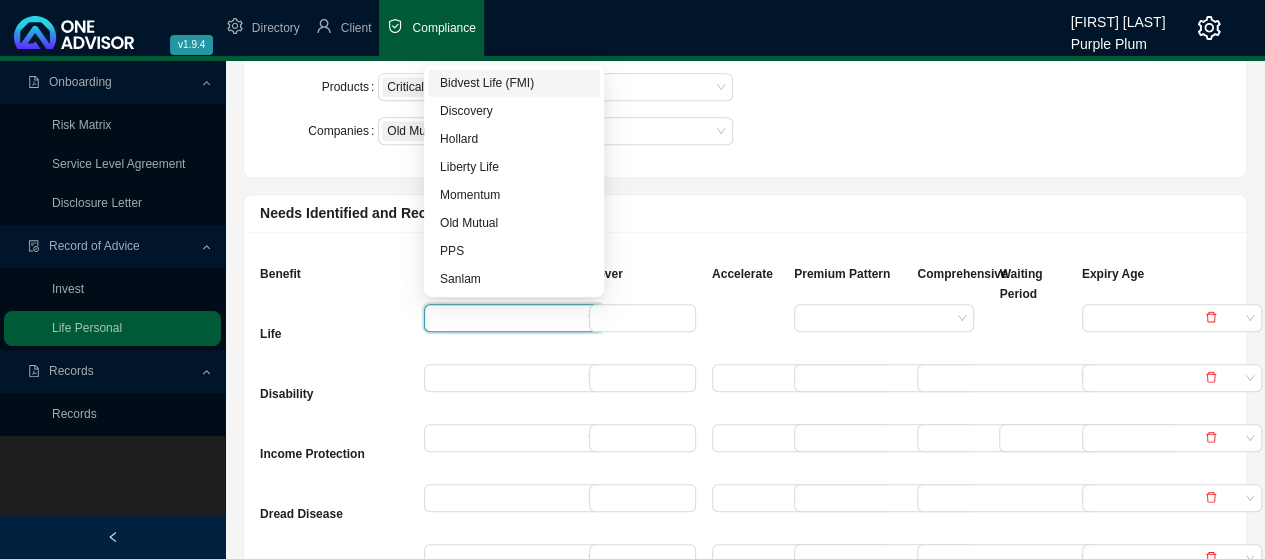 click at bounding box center (506, 318) 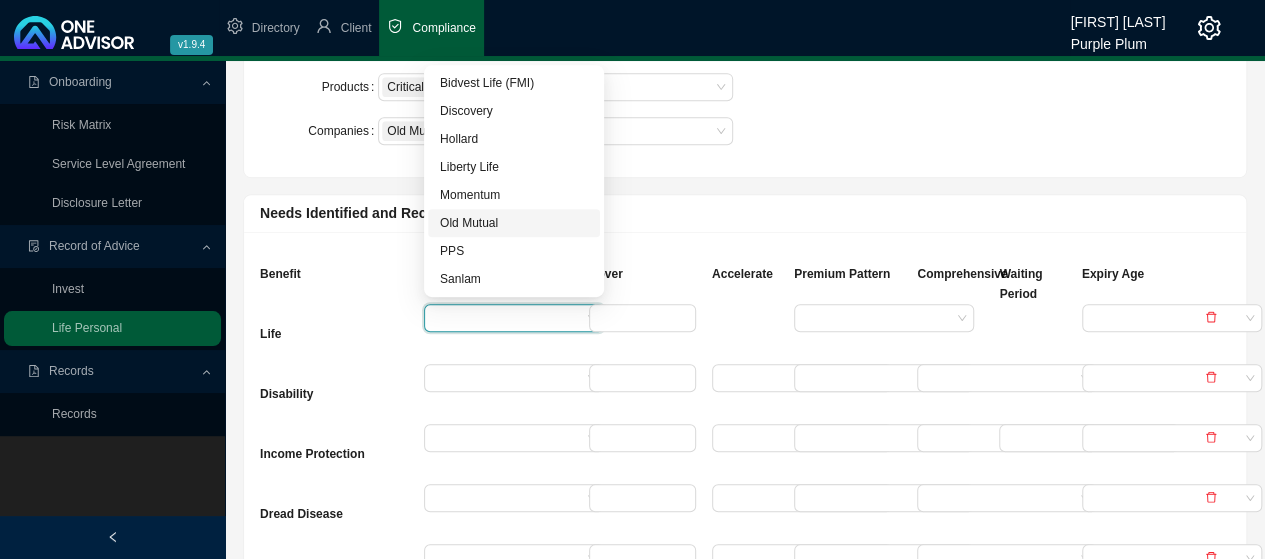 click on "Old Mutual" at bounding box center (514, 223) 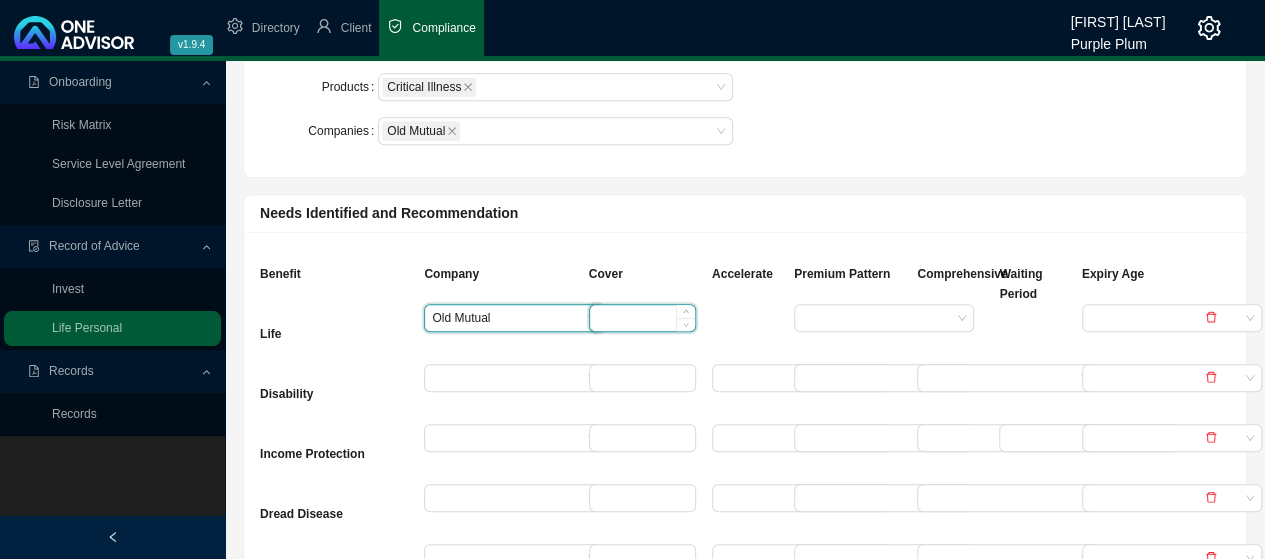 click at bounding box center [642, 318] 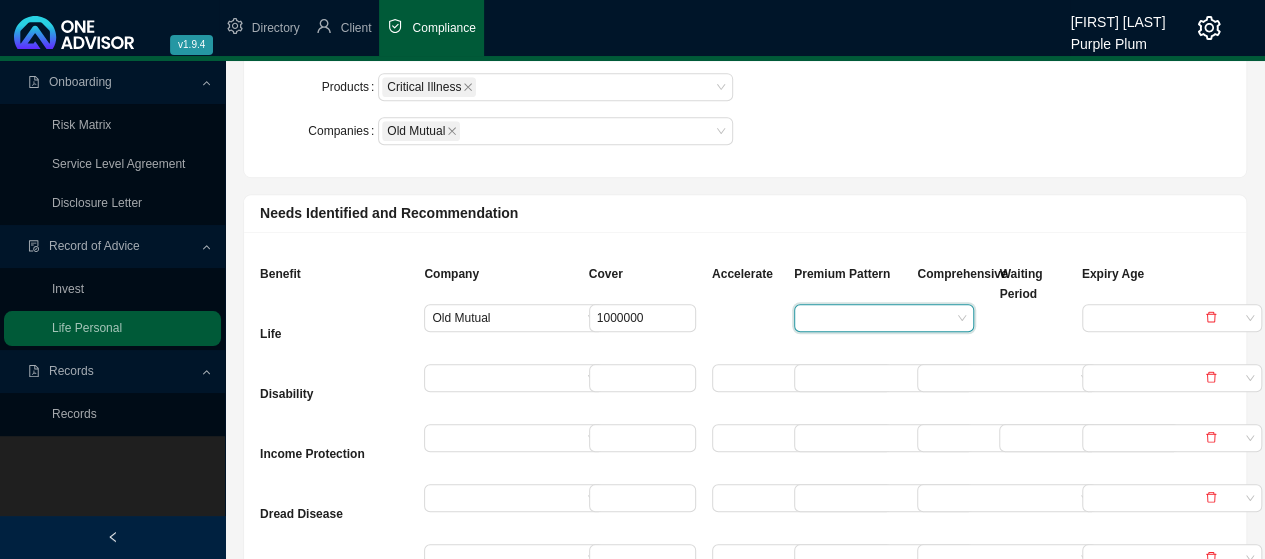 click at bounding box center [950, 334] 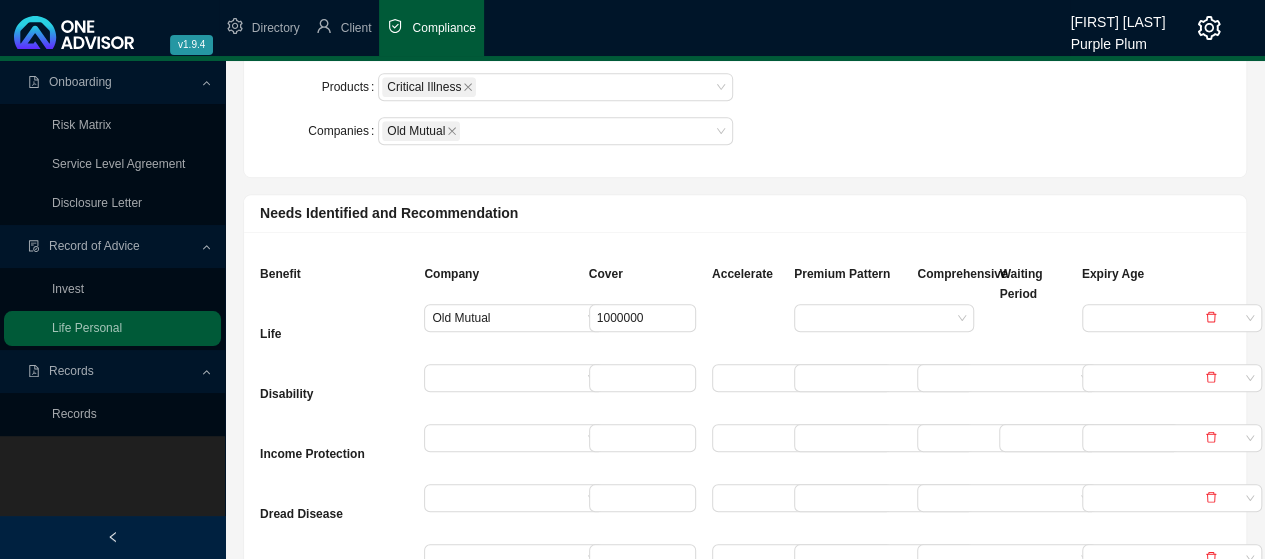 click at bounding box center [950, 334] 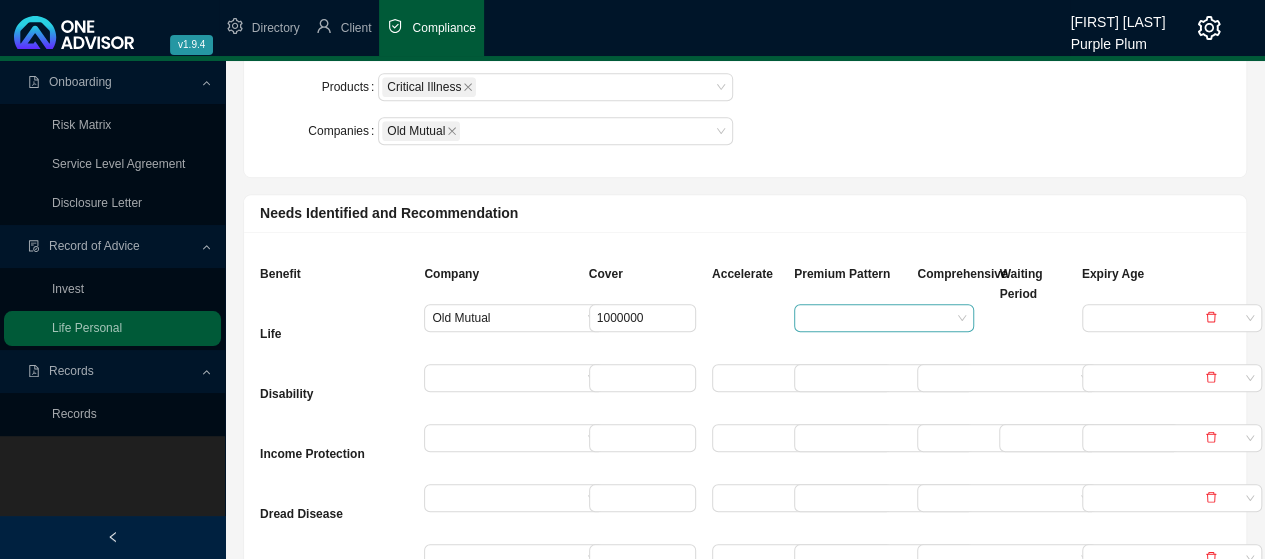 click at bounding box center [876, 318] 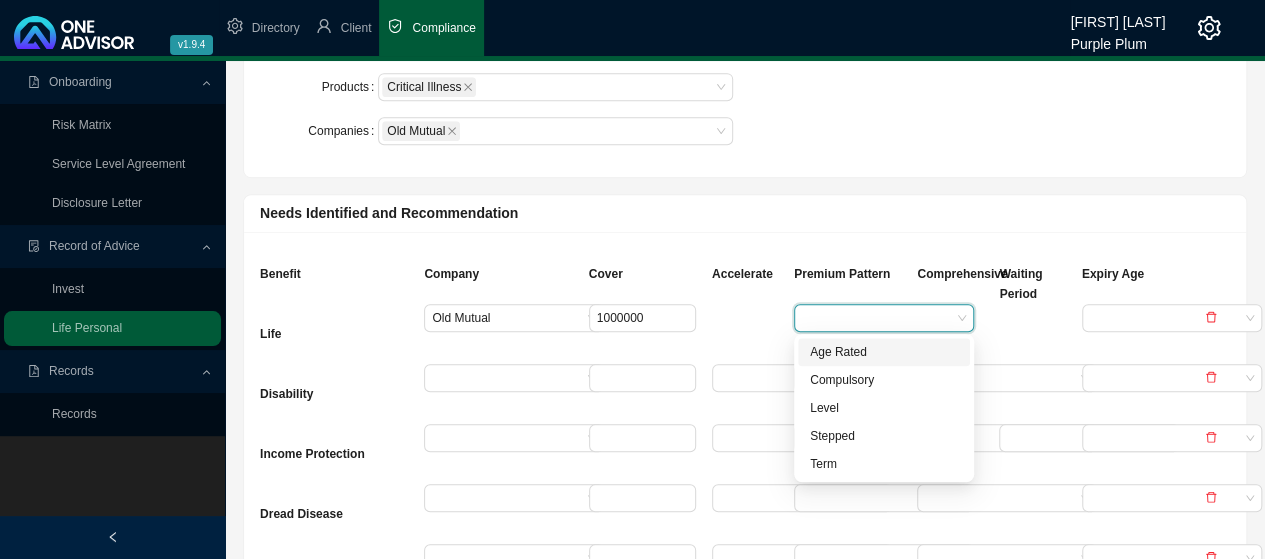 click on "Age Rated" at bounding box center (884, 352) 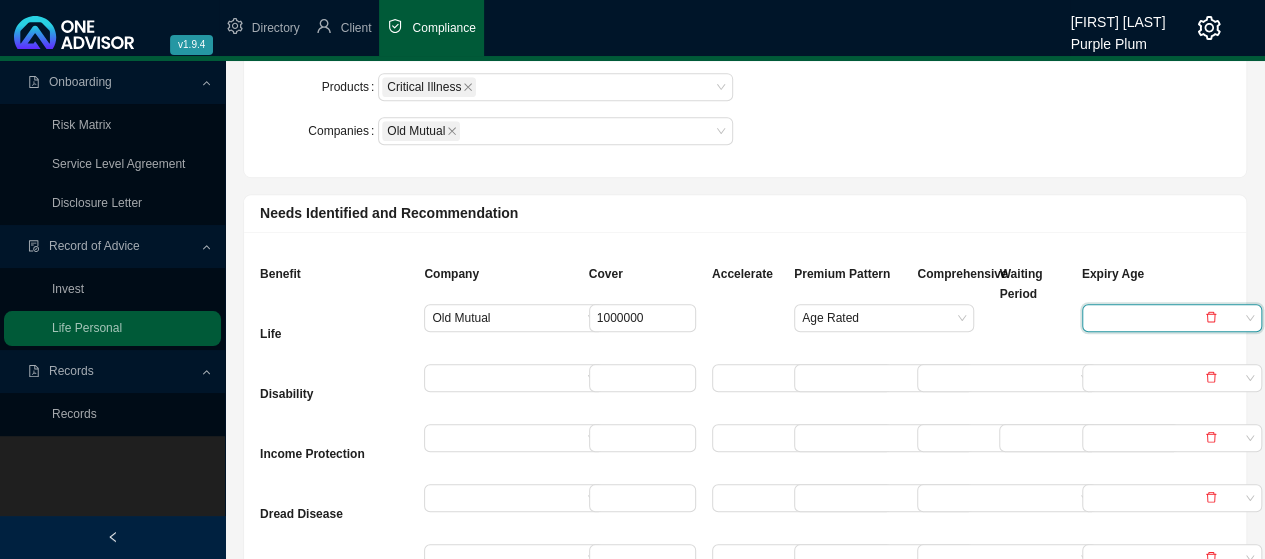 click at bounding box center [1164, 318] 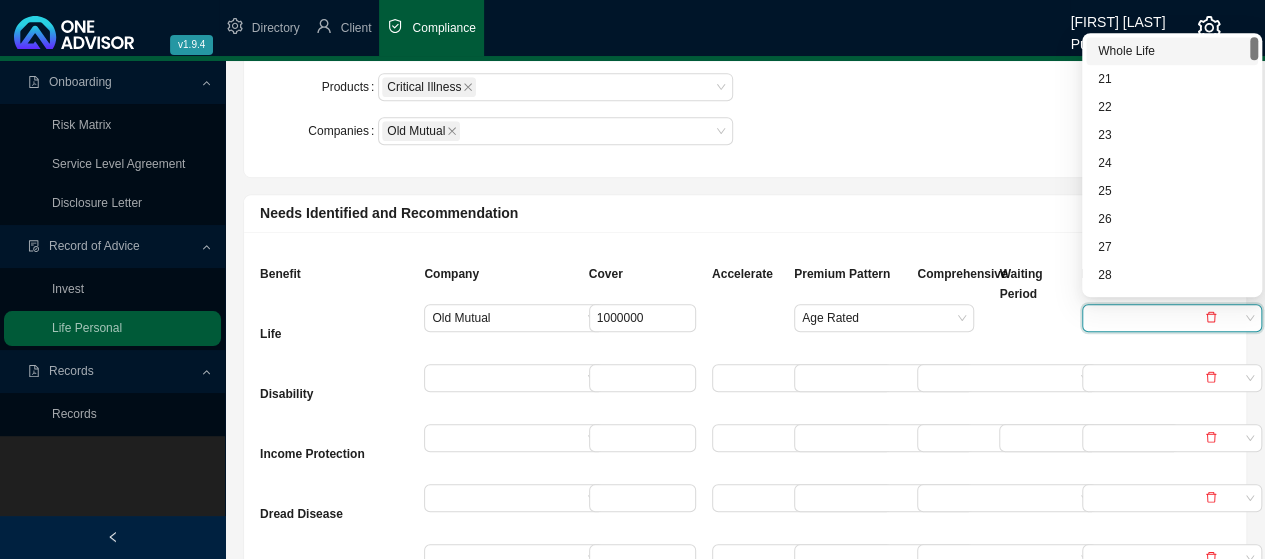 click on "Whole Life" at bounding box center [1172, 51] 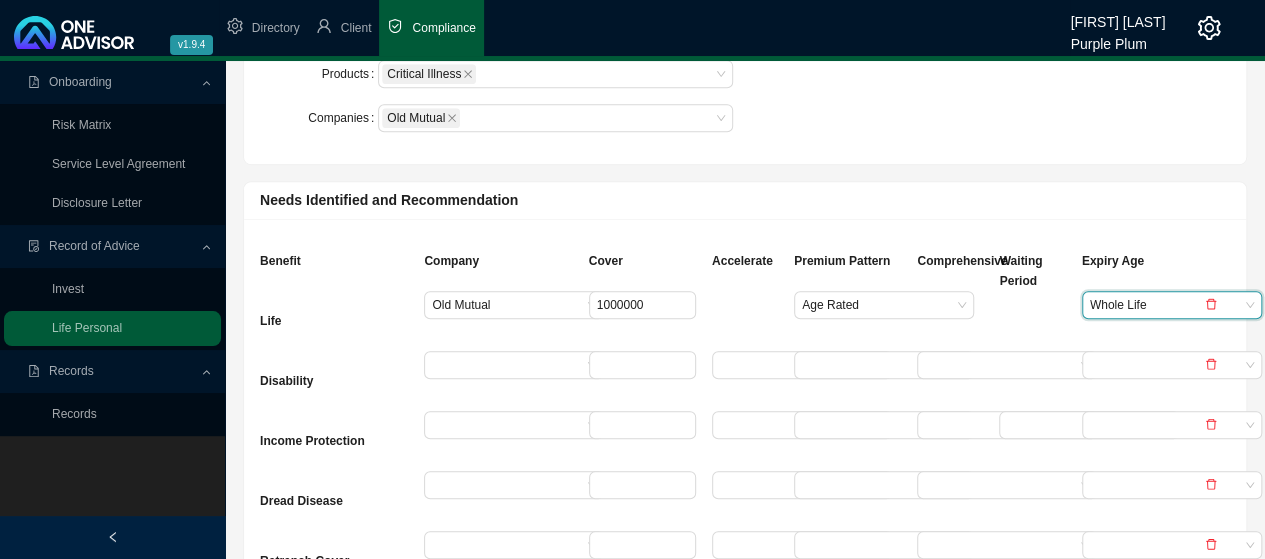 scroll, scrollTop: 500, scrollLeft: 0, axis: vertical 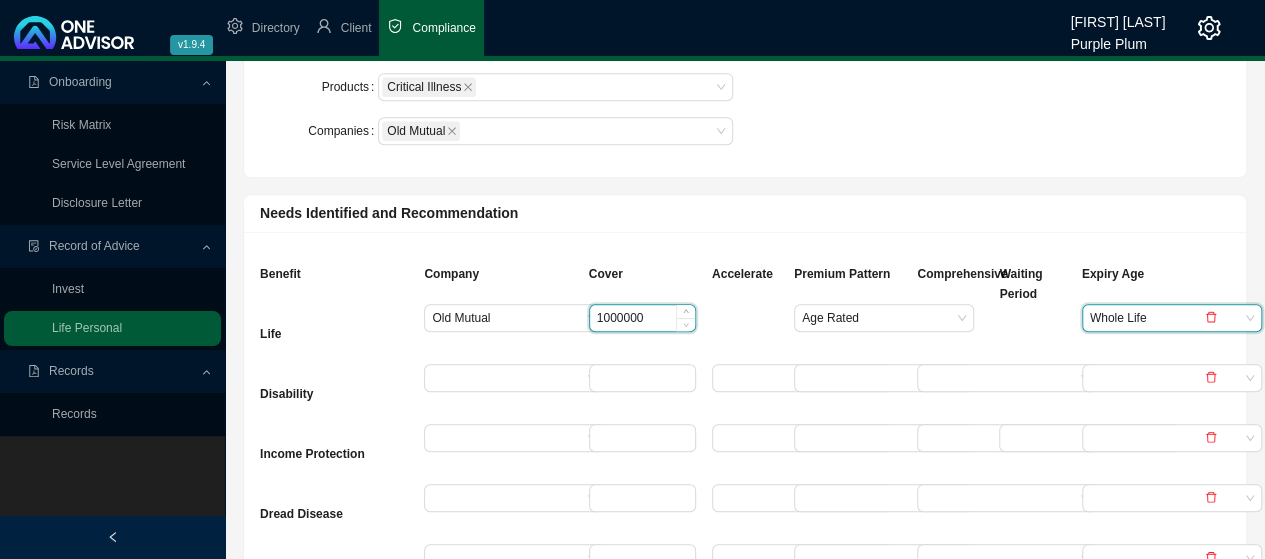 click on "1000000" at bounding box center [642, 318] 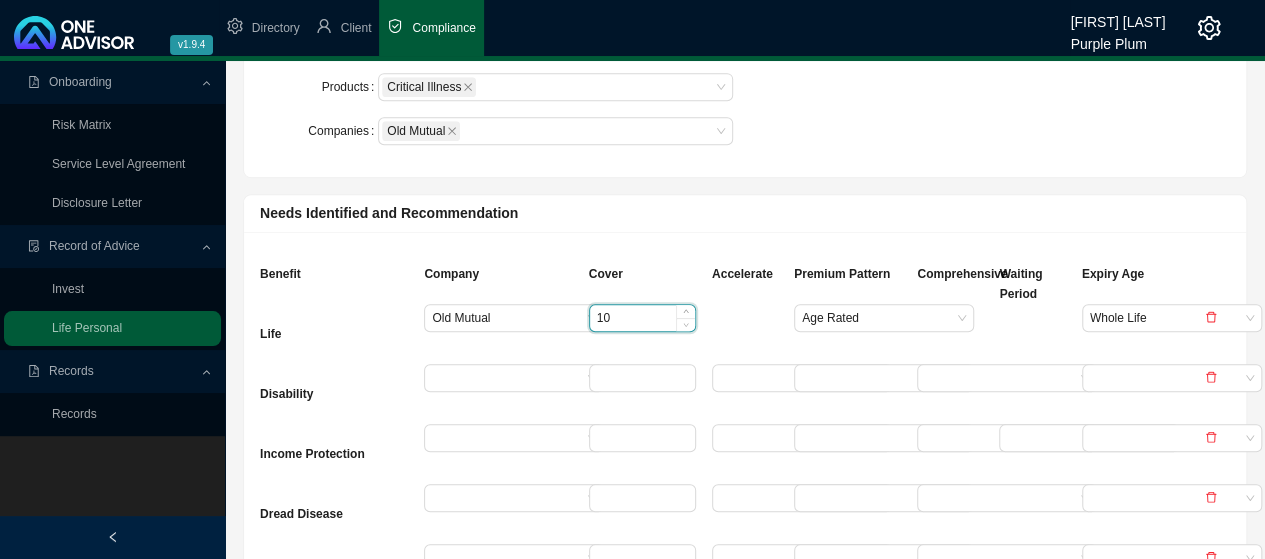 type on "1" 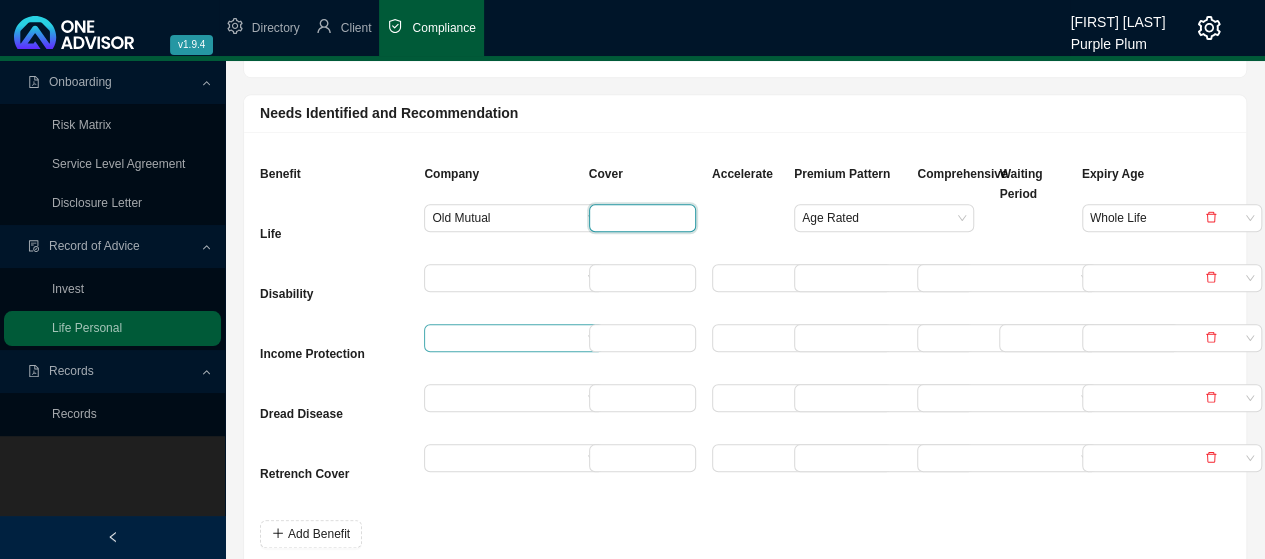 scroll, scrollTop: 700, scrollLeft: 0, axis: vertical 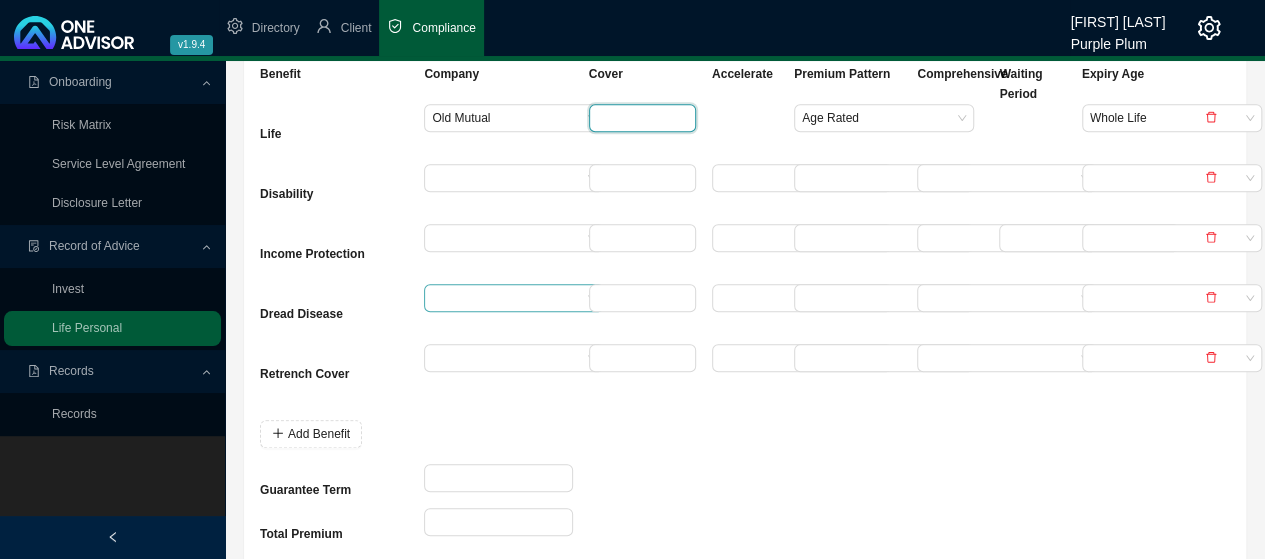 type 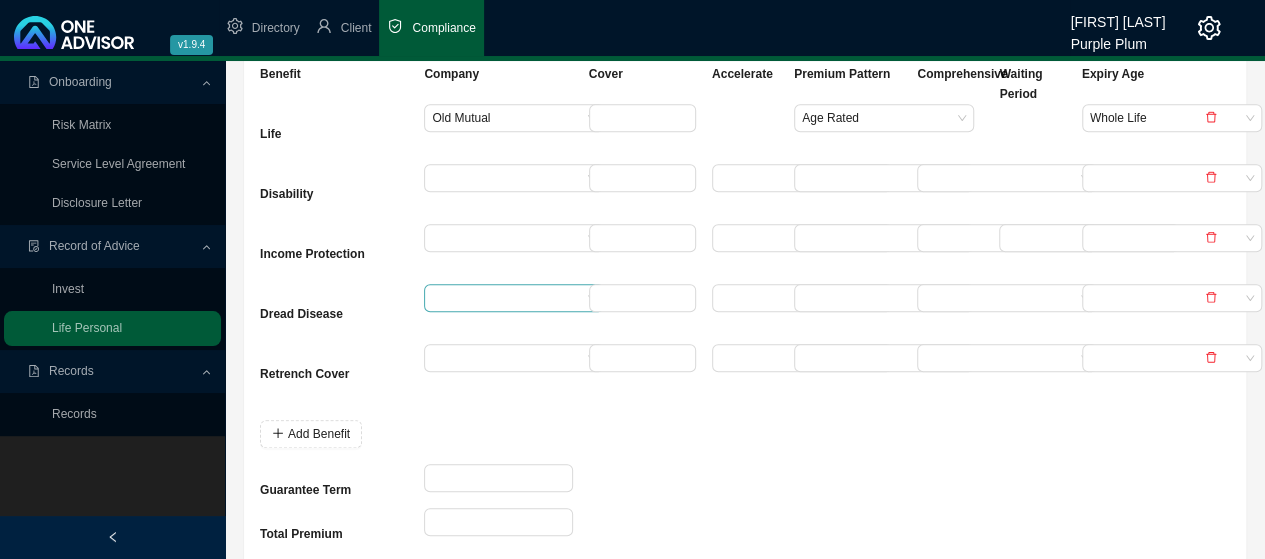 click at bounding box center [506, 298] 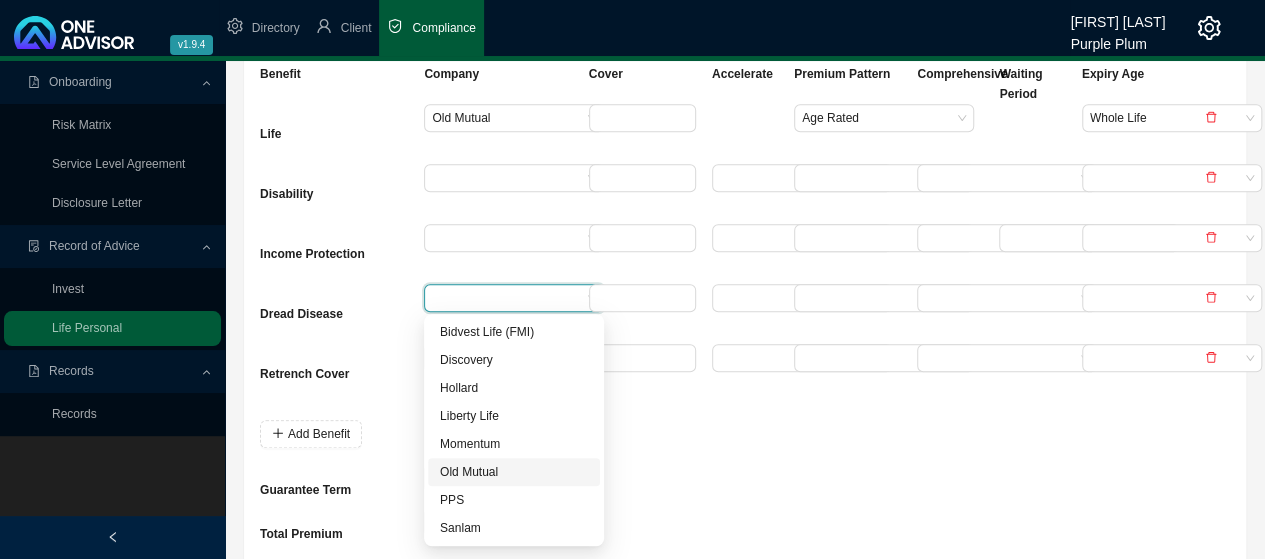 click on "Old Mutual" at bounding box center [514, 472] 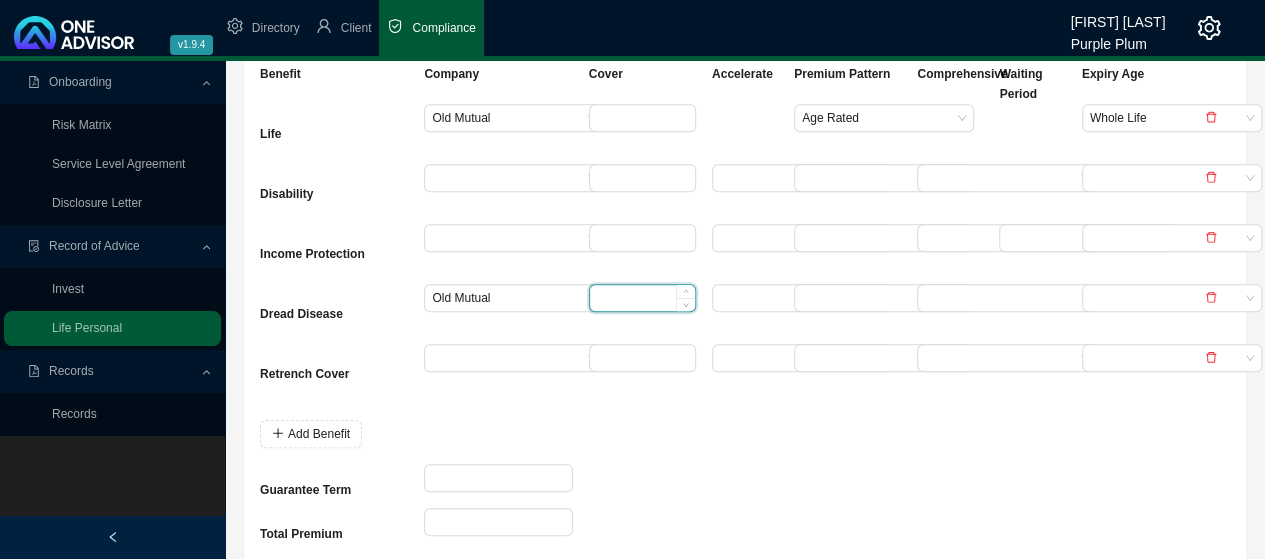 click at bounding box center [642, 298] 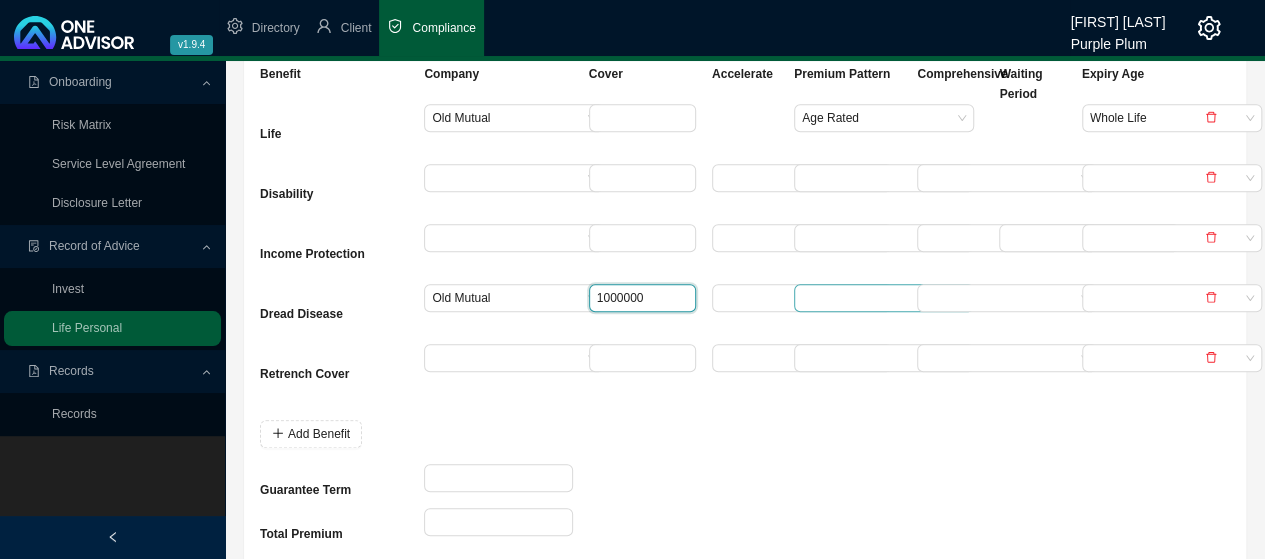 type on "1000000" 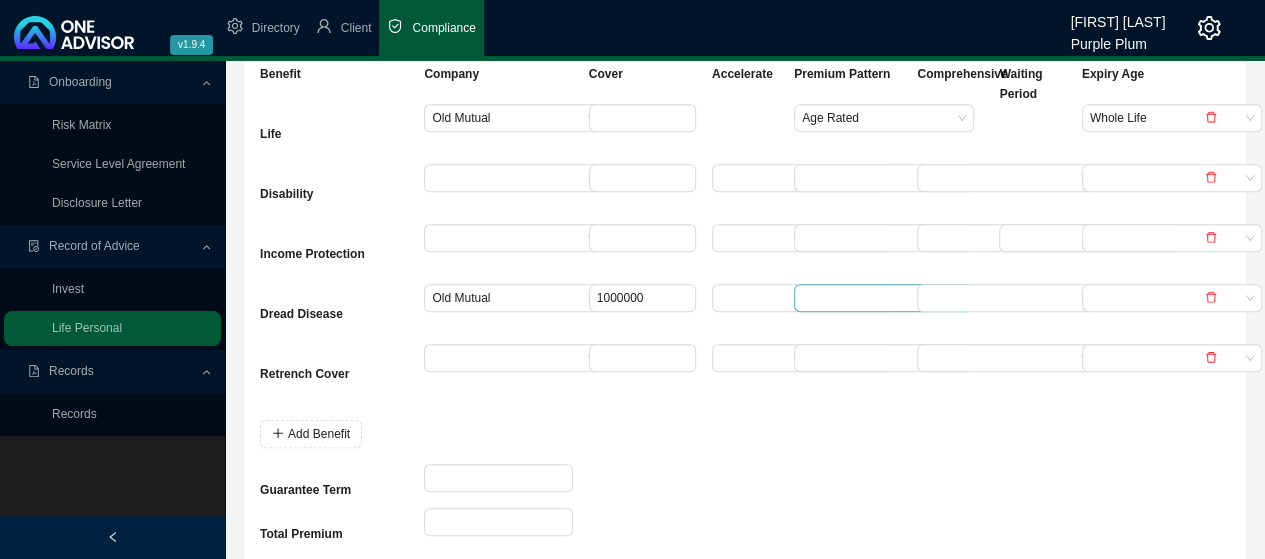 click at bounding box center [876, 298] 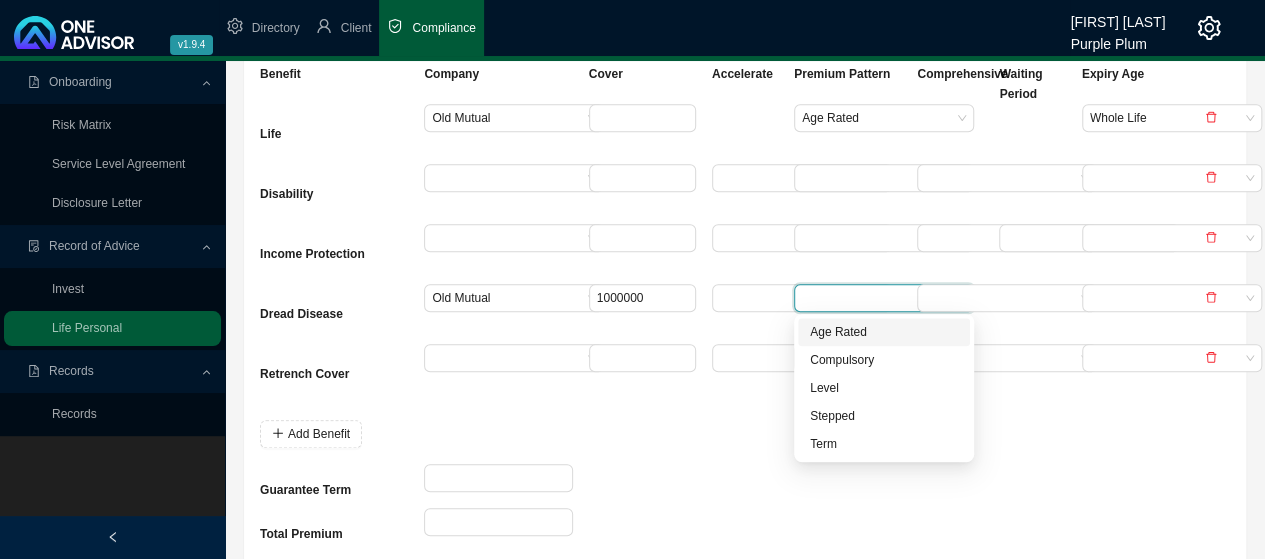 click on "Age Rated" at bounding box center (884, 332) 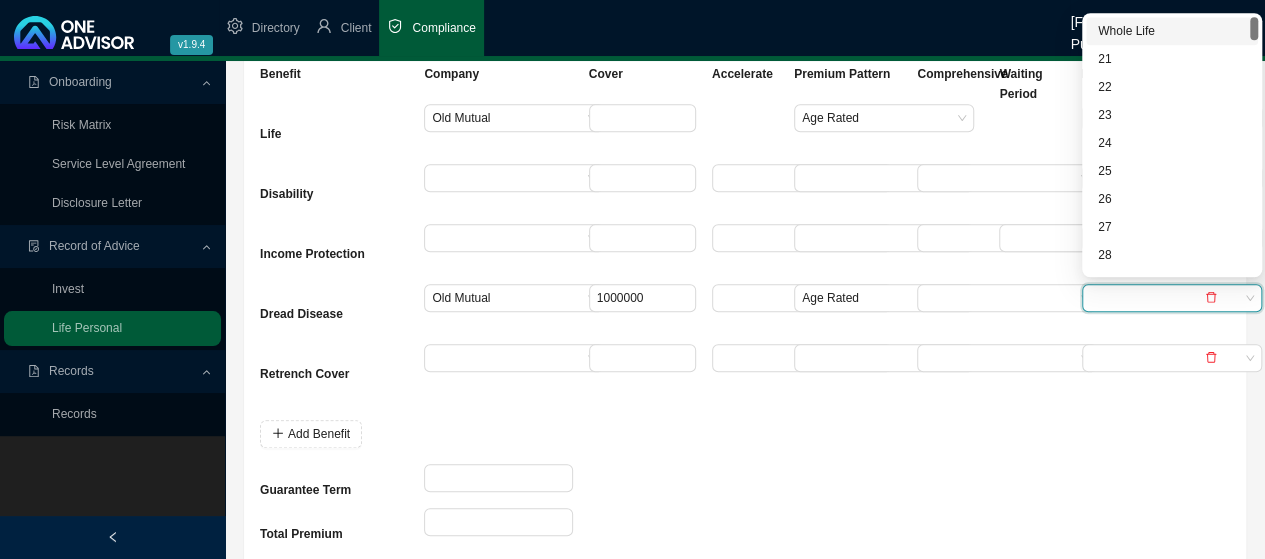 click at bounding box center [1164, 298] 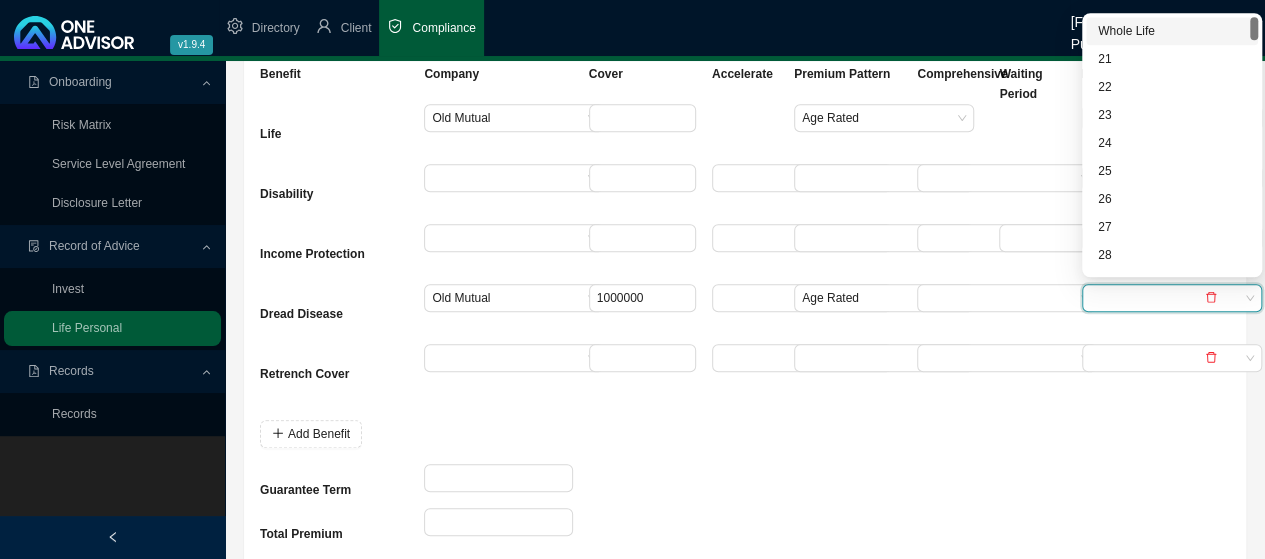 click on "Whole Life" at bounding box center [1172, 31] 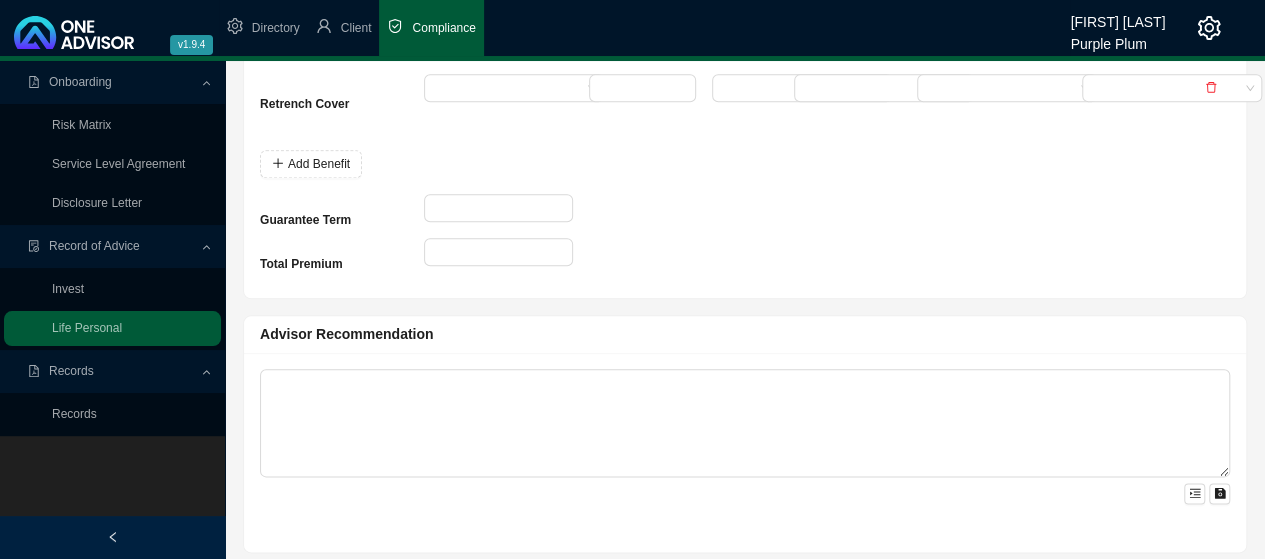 scroll, scrollTop: 1000, scrollLeft: 0, axis: vertical 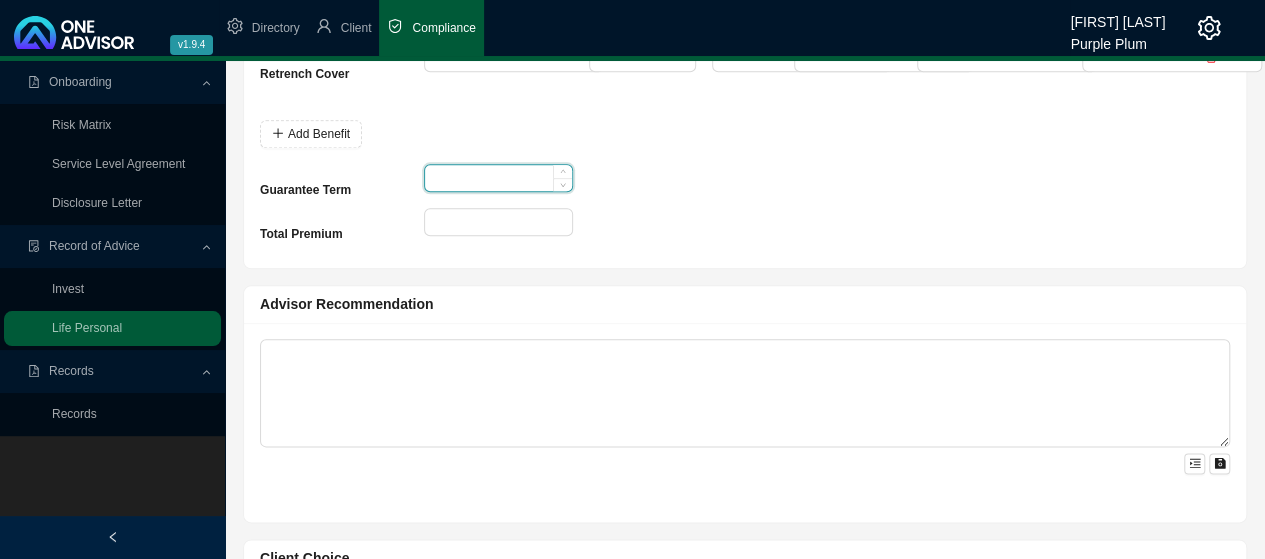 click at bounding box center (498, 178) 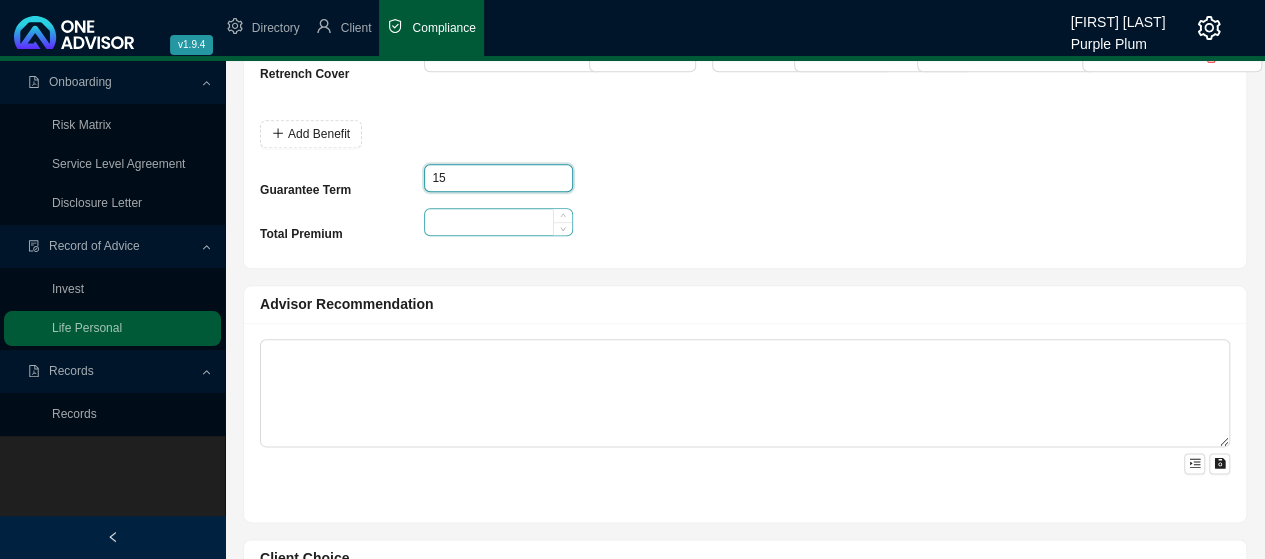 type on "15" 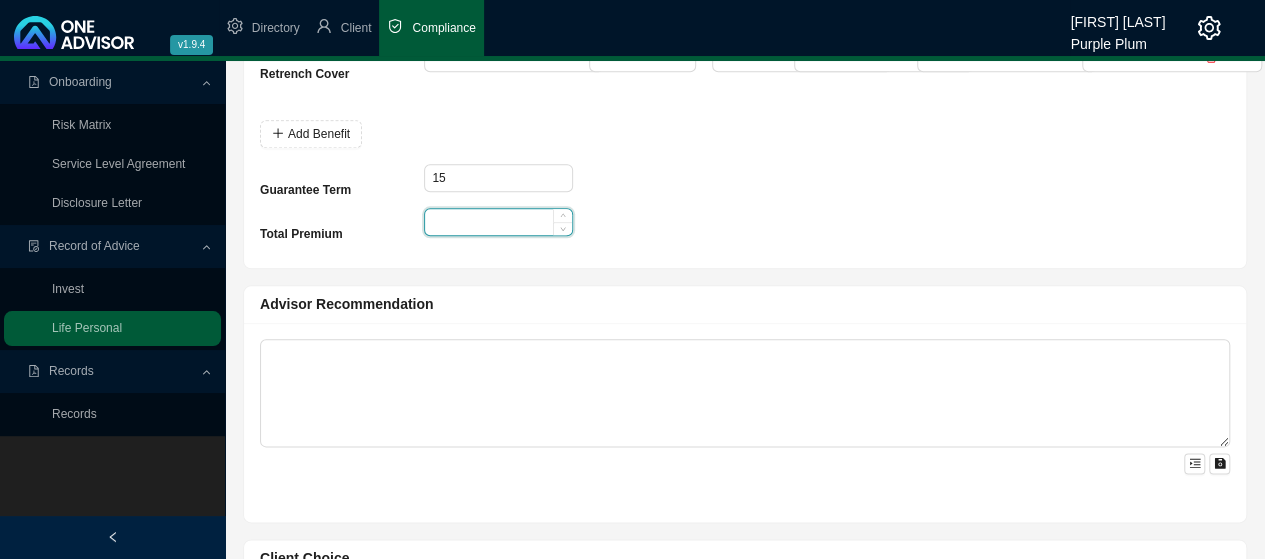 click at bounding box center (498, 222) 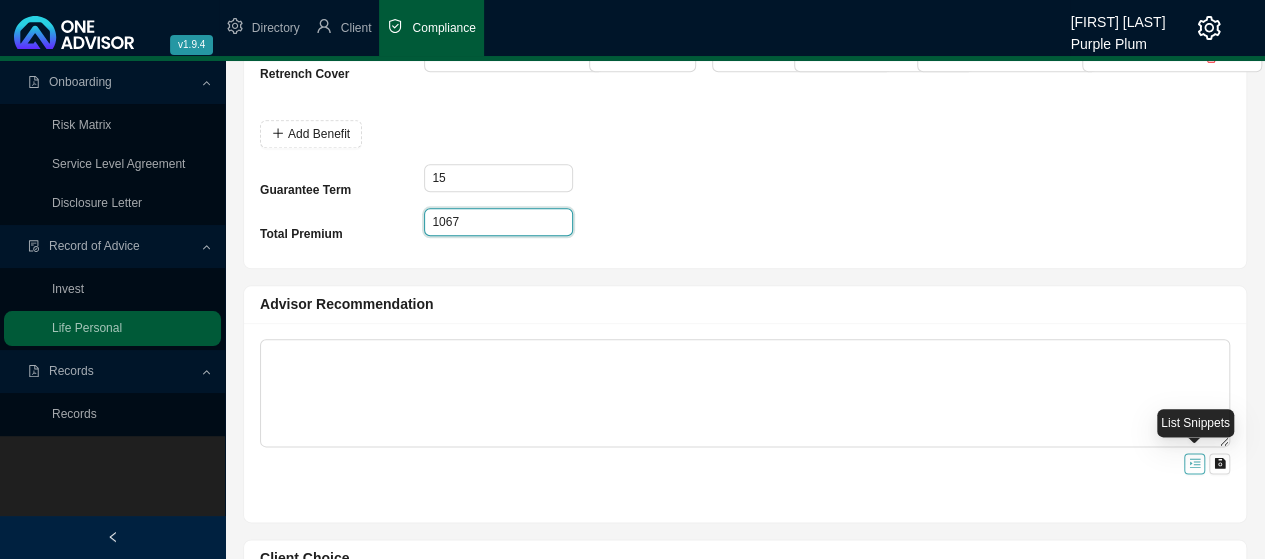 type on "1067" 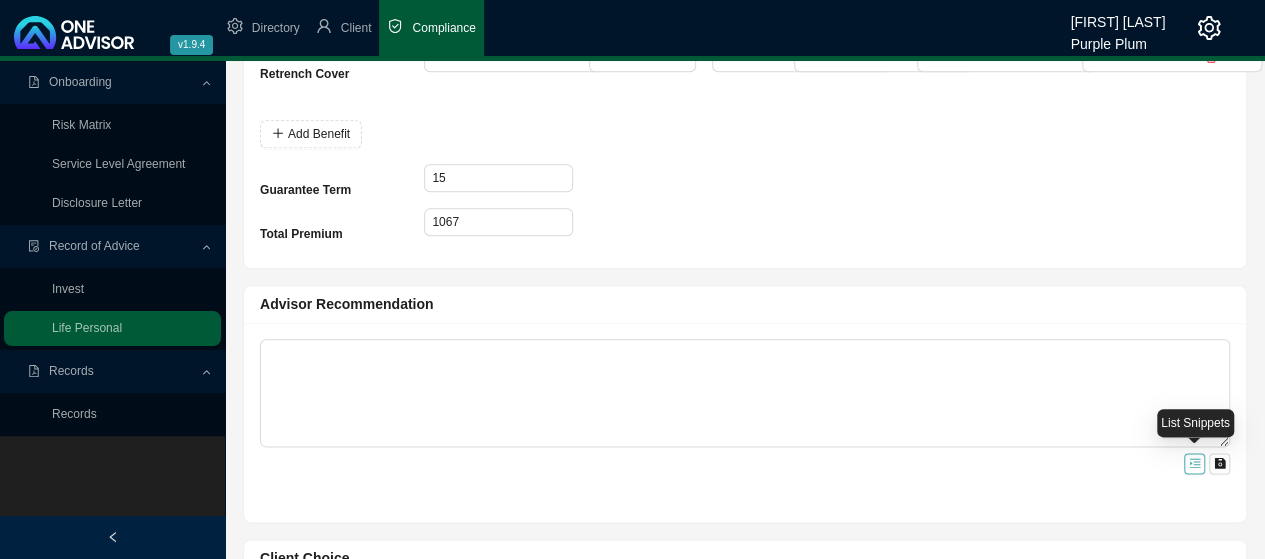 click 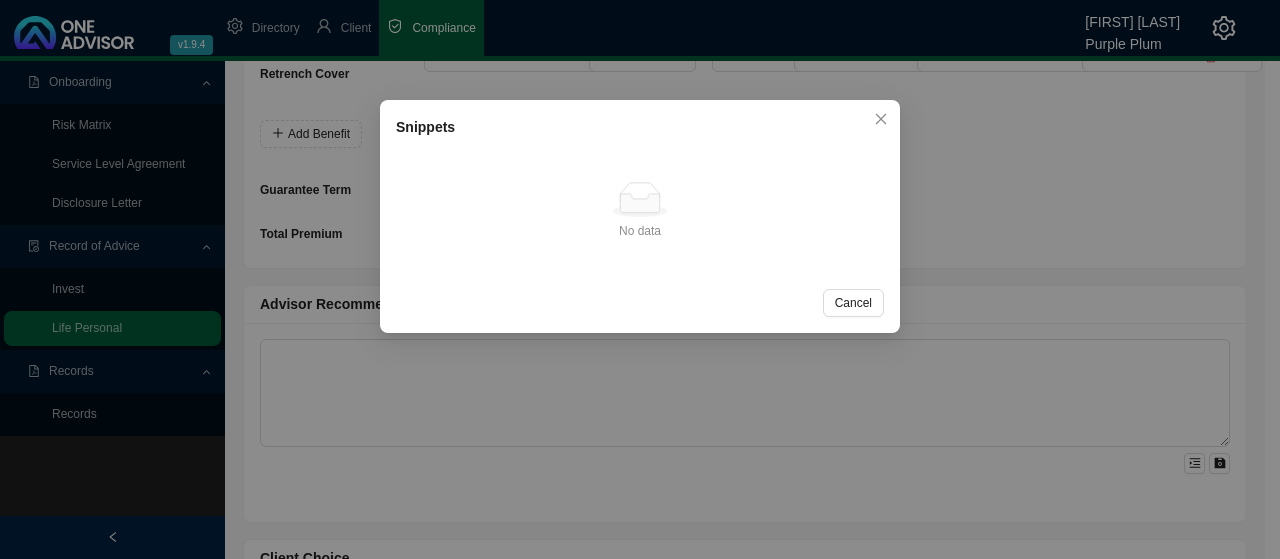 click on "Snippets No data No data Cancel OK" at bounding box center (640, 279) 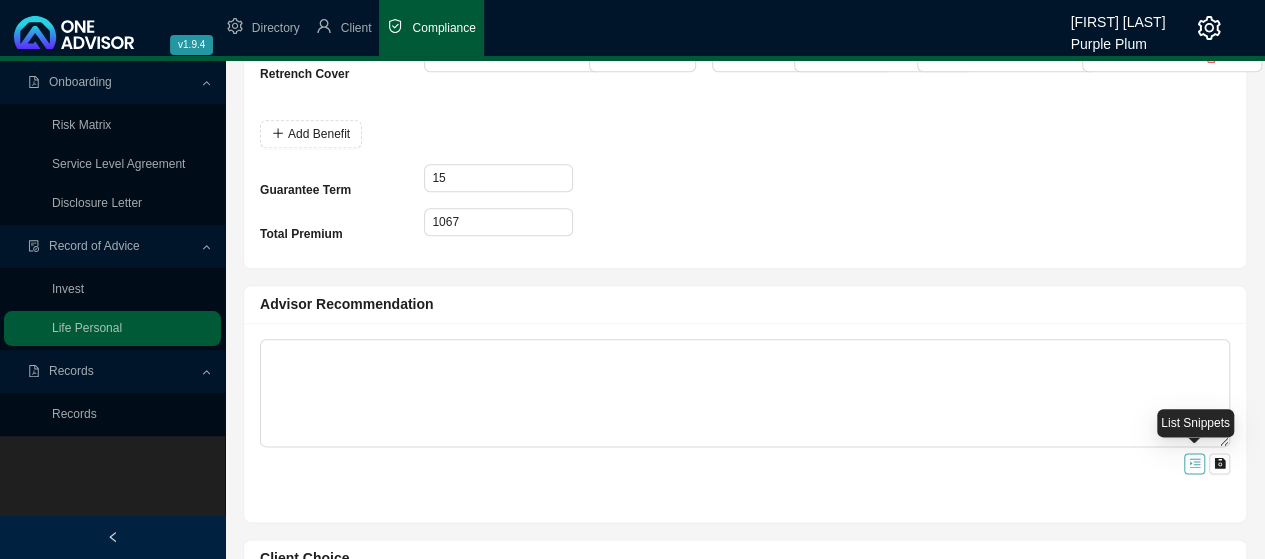 click 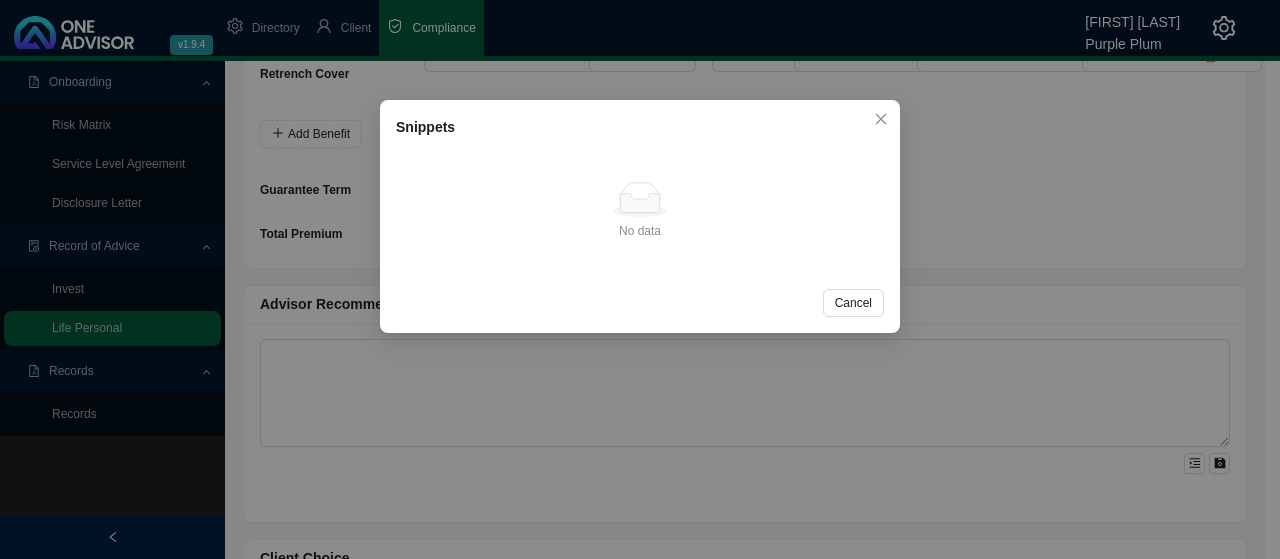 click on "Snippets No data No data Cancel OK" at bounding box center [640, 279] 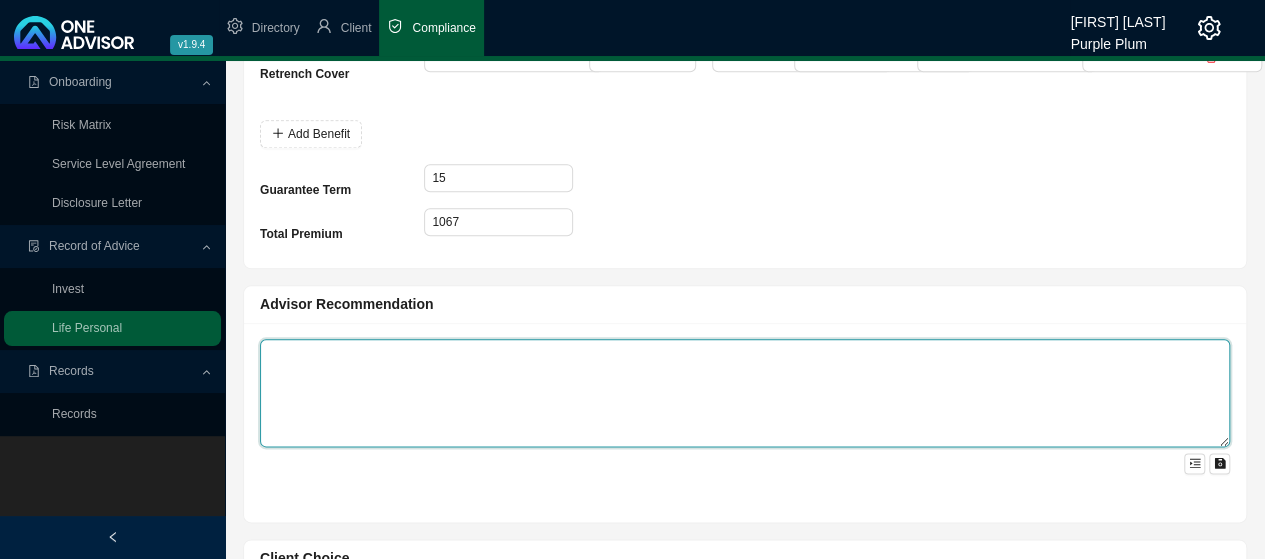 click at bounding box center [745, 393] 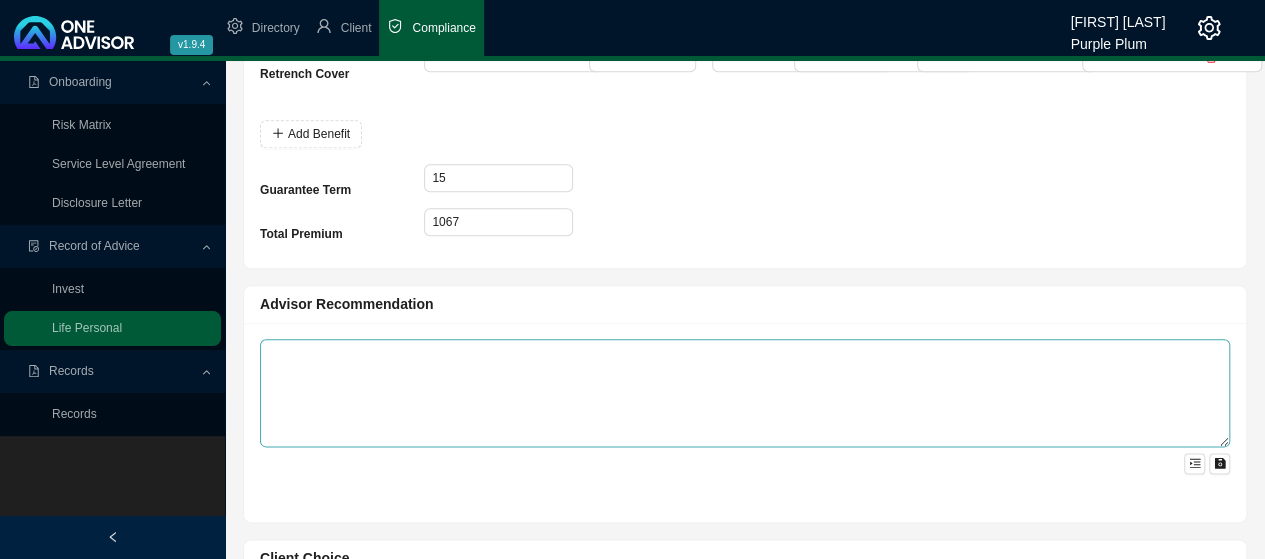 type 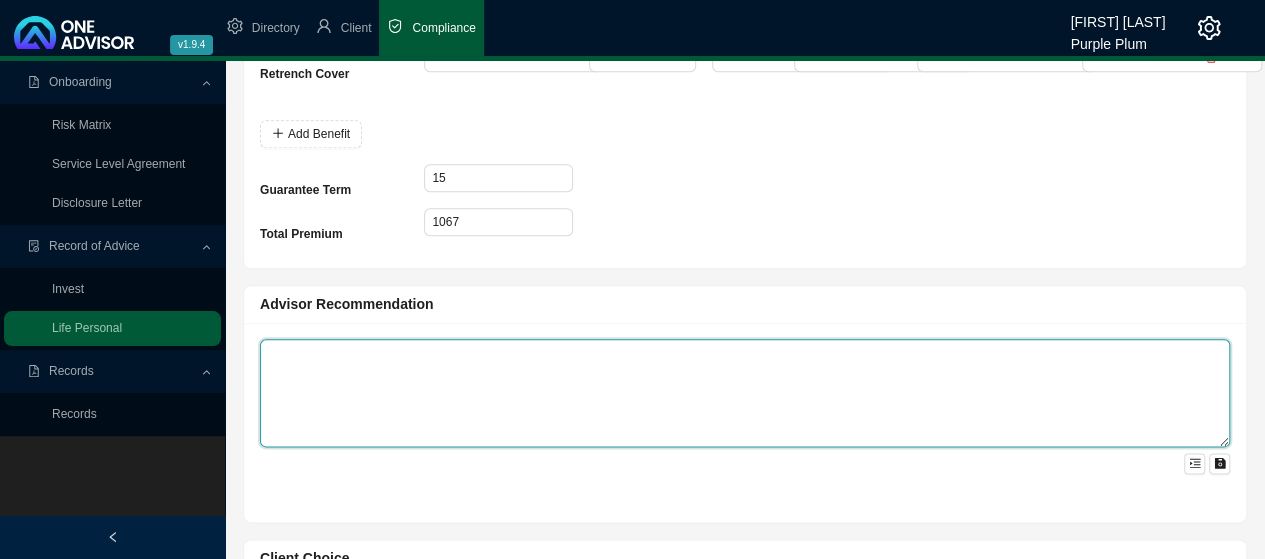 click at bounding box center [745, 393] 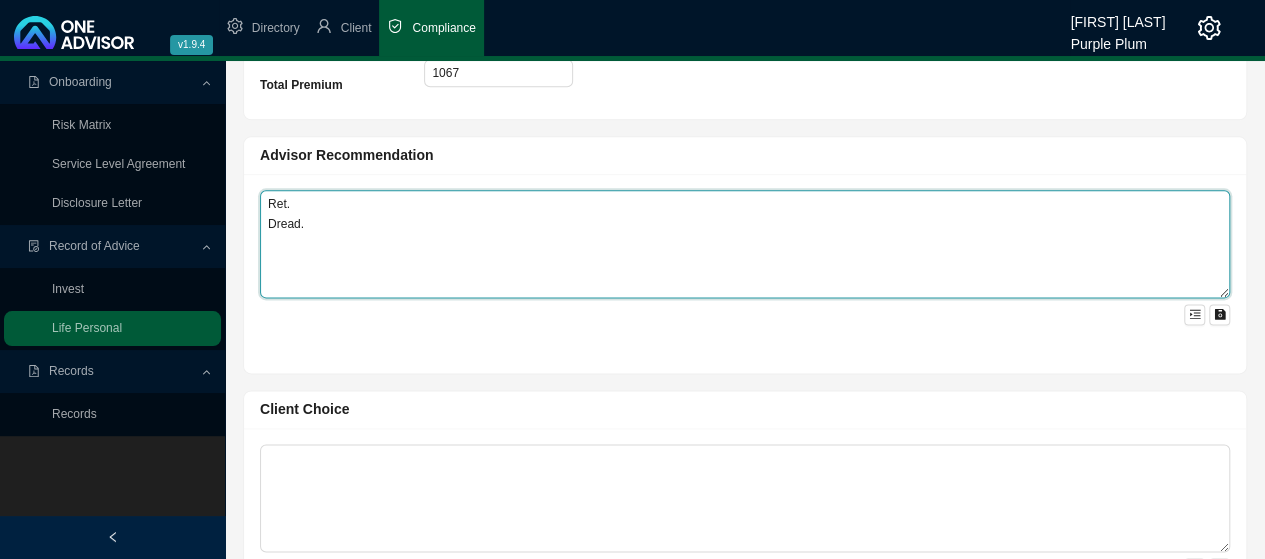 scroll, scrollTop: 1200, scrollLeft: 0, axis: vertical 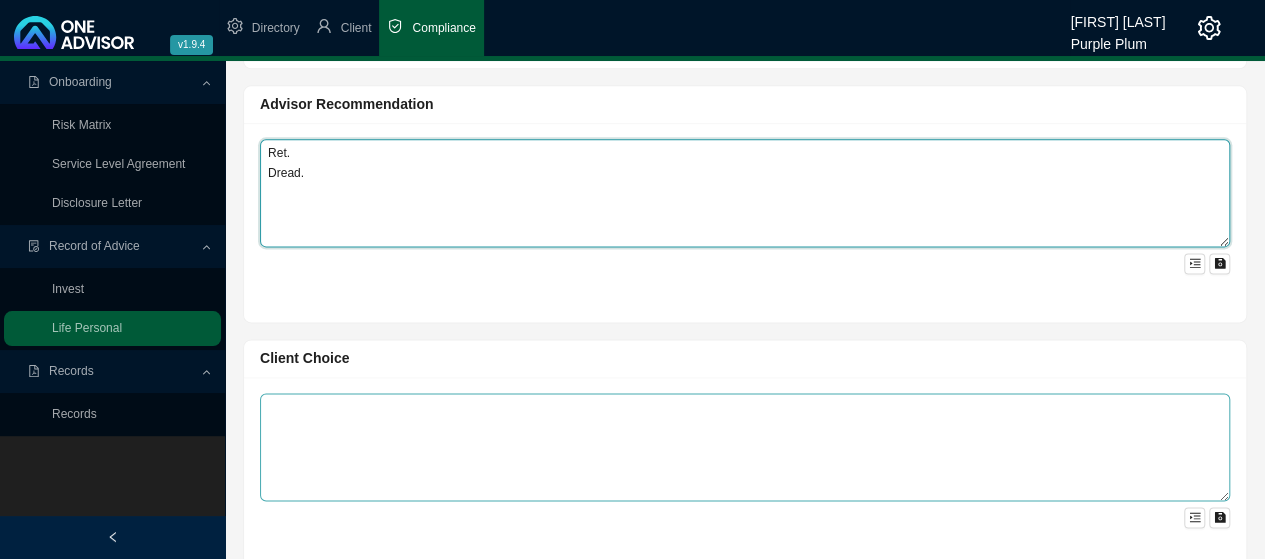 type on "Ret.
Dread." 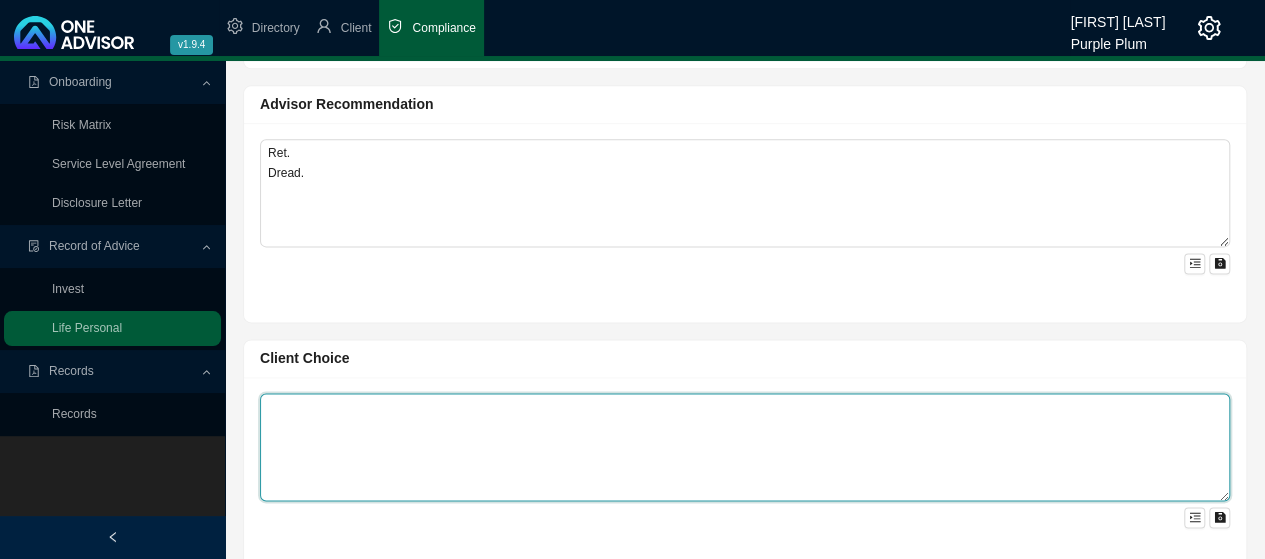 click at bounding box center (745, 447) 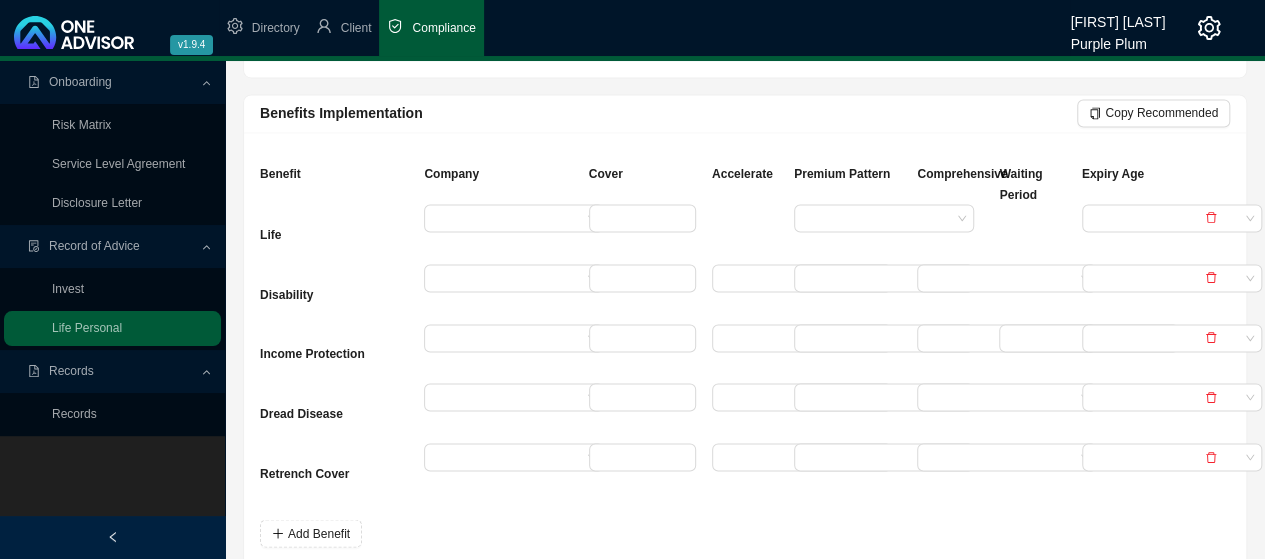 scroll, scrollTop: 1700, scrollLeft: 0, axis: vertical 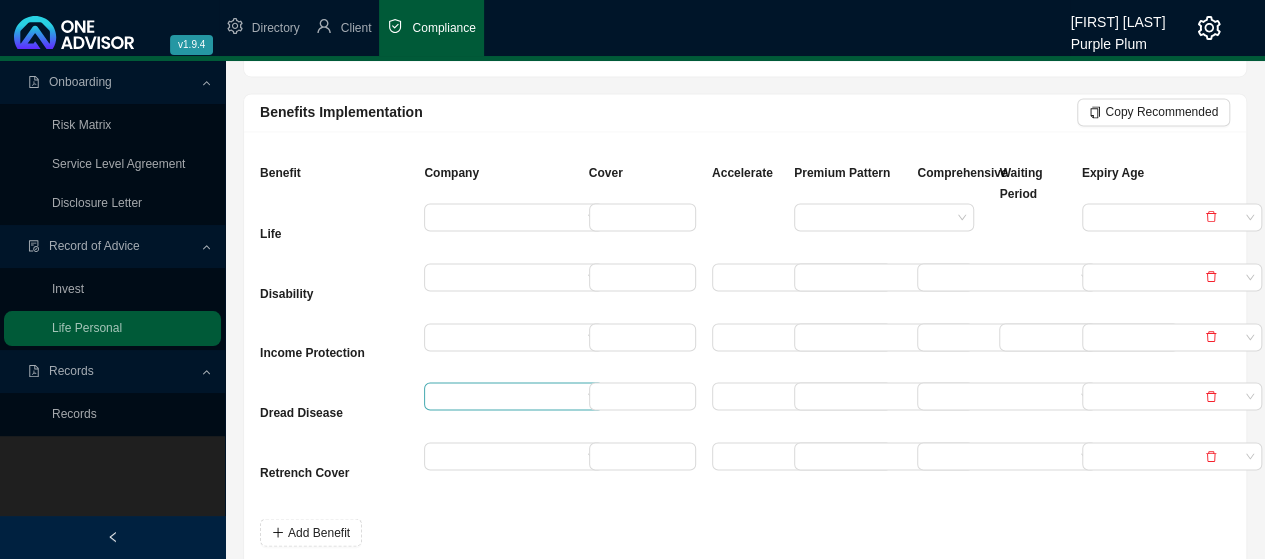 type on "Dread R1mill." 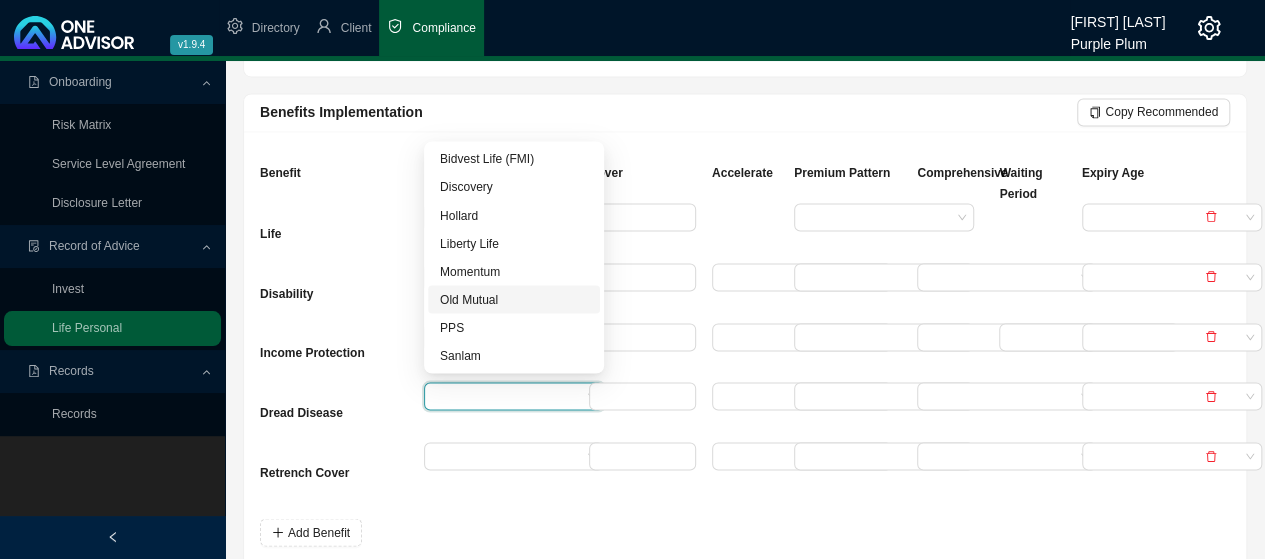 click on "Old Mutual" at bounding box center (514, 299) 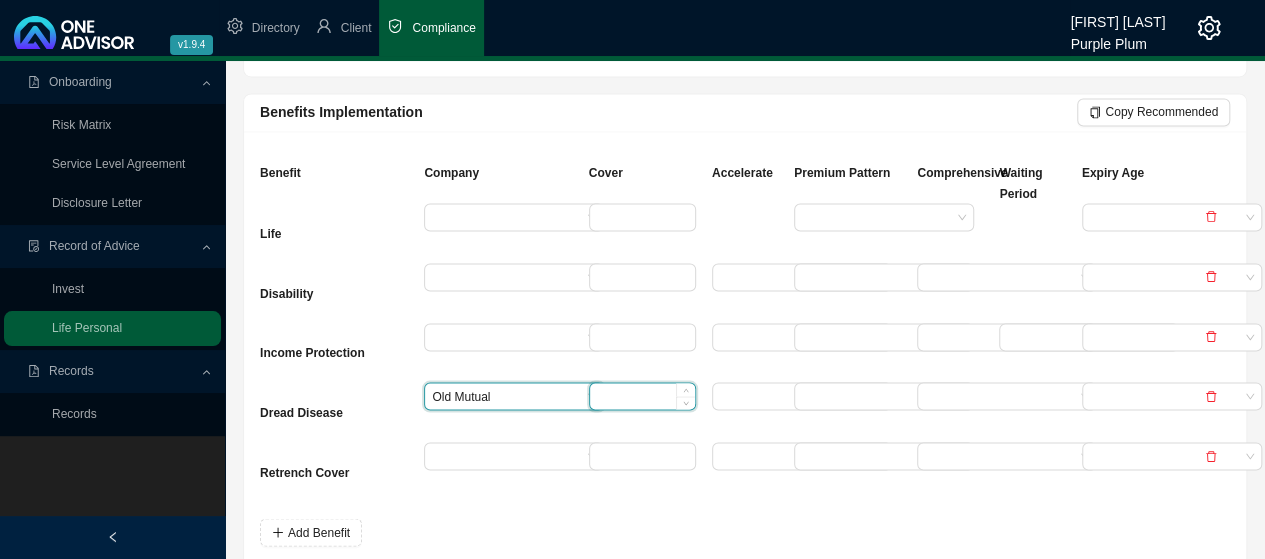 click at bounding box center (642, 396) 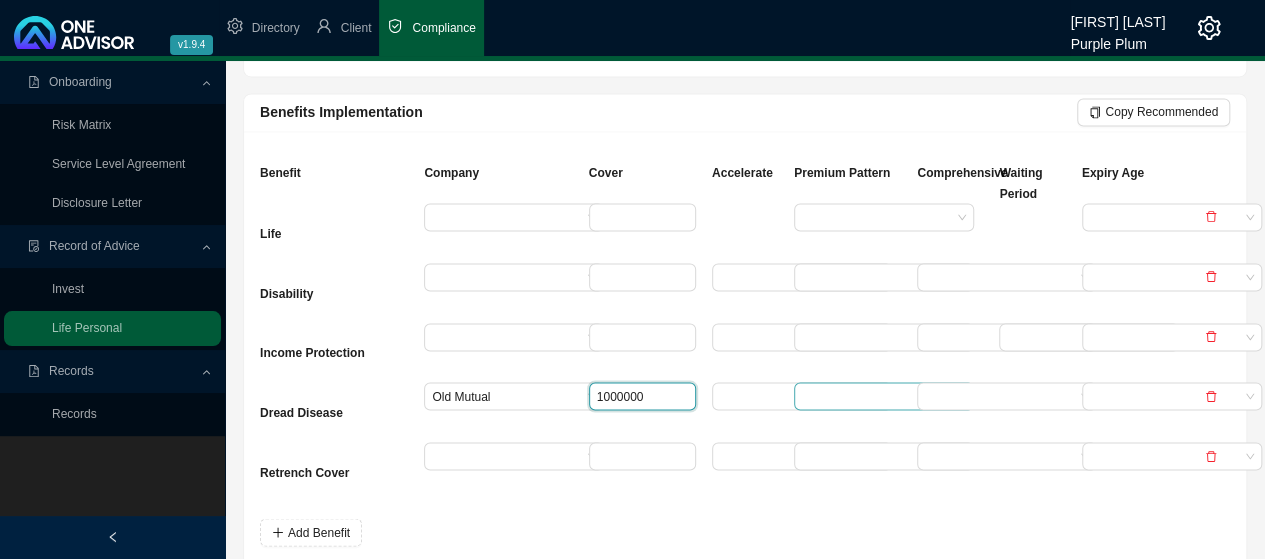 type on "1000000" 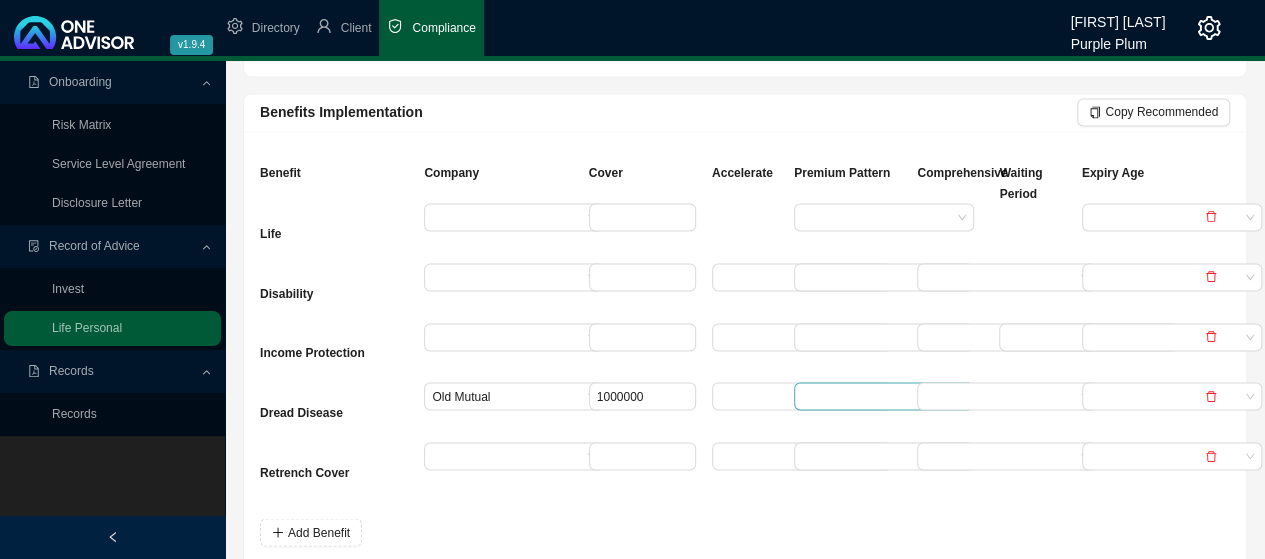 click at bounding box center [876, 396] 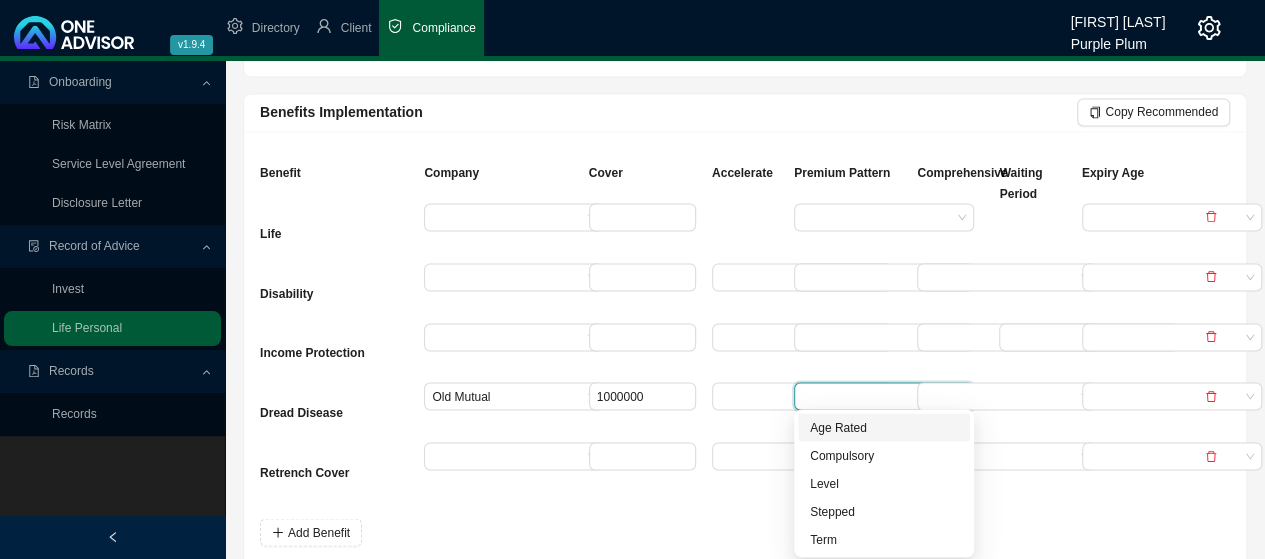 click on "Age Rated" at bounding box center [884, 427] 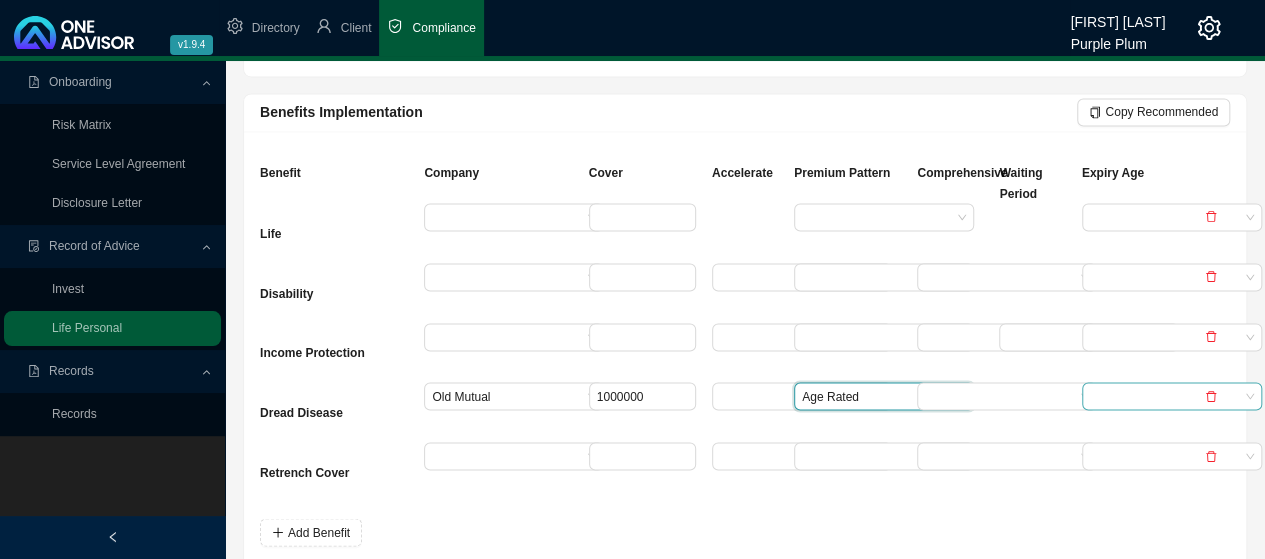 click at bounding box center [1164, 396] 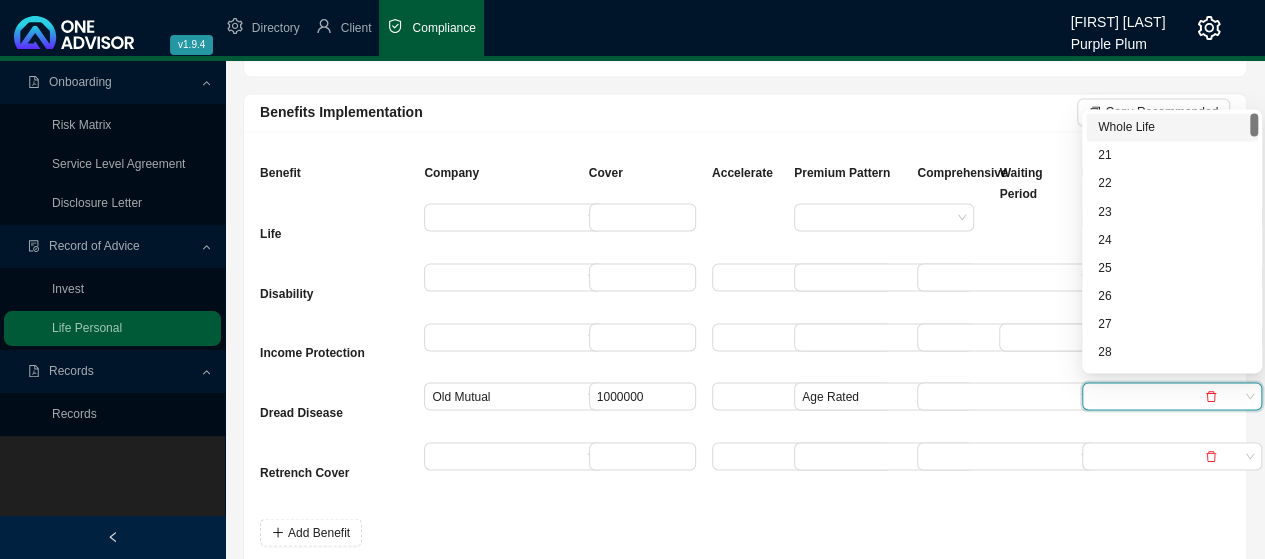 click on "Whole Life" at bounding box center [1172, 127] 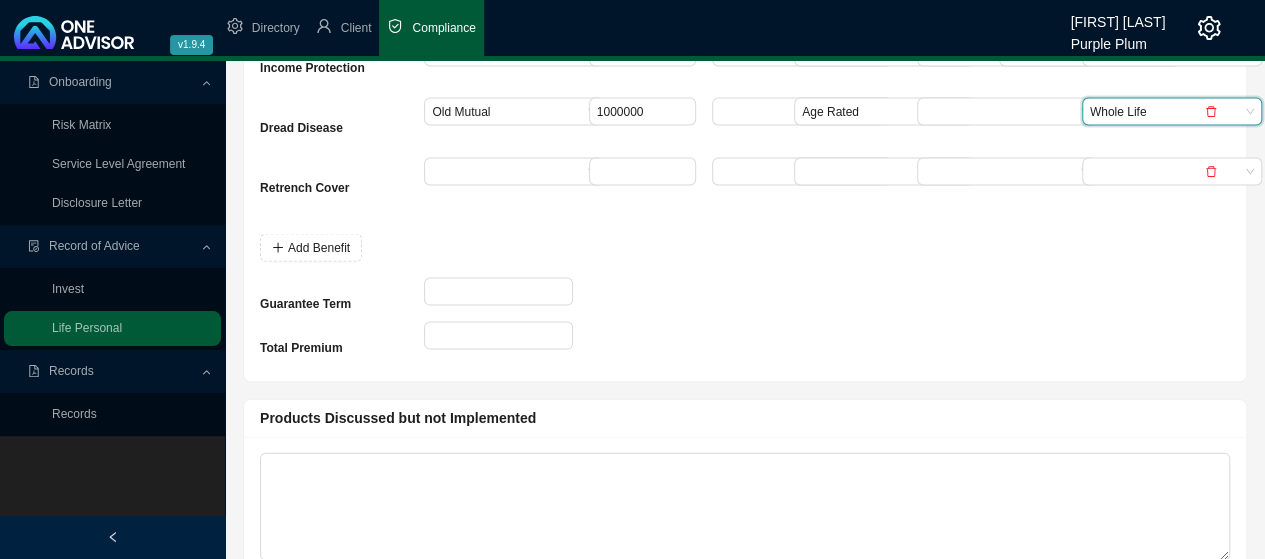 scroll, scrollTop: 2000, scrollLeft: 0, axis: vertical 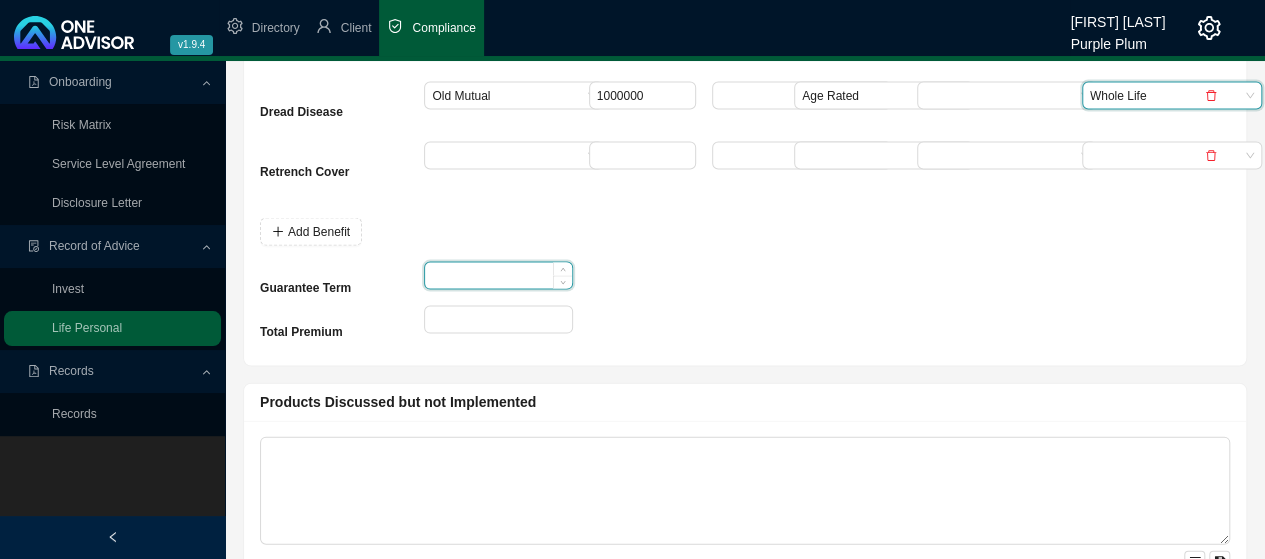 click at bounding box center (498, 276) 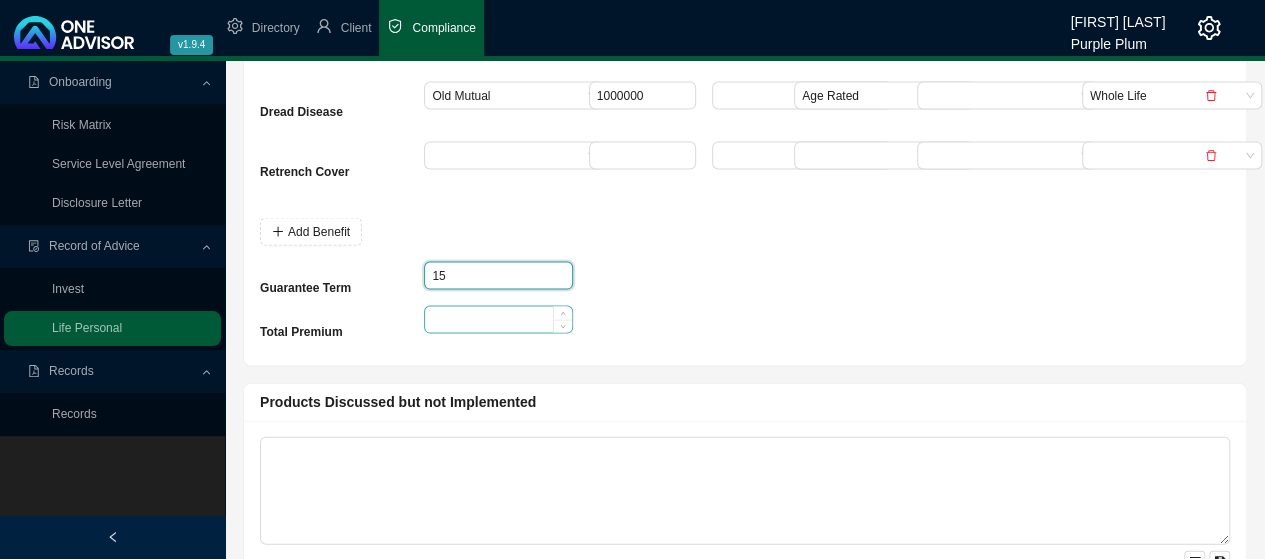 type on "15" 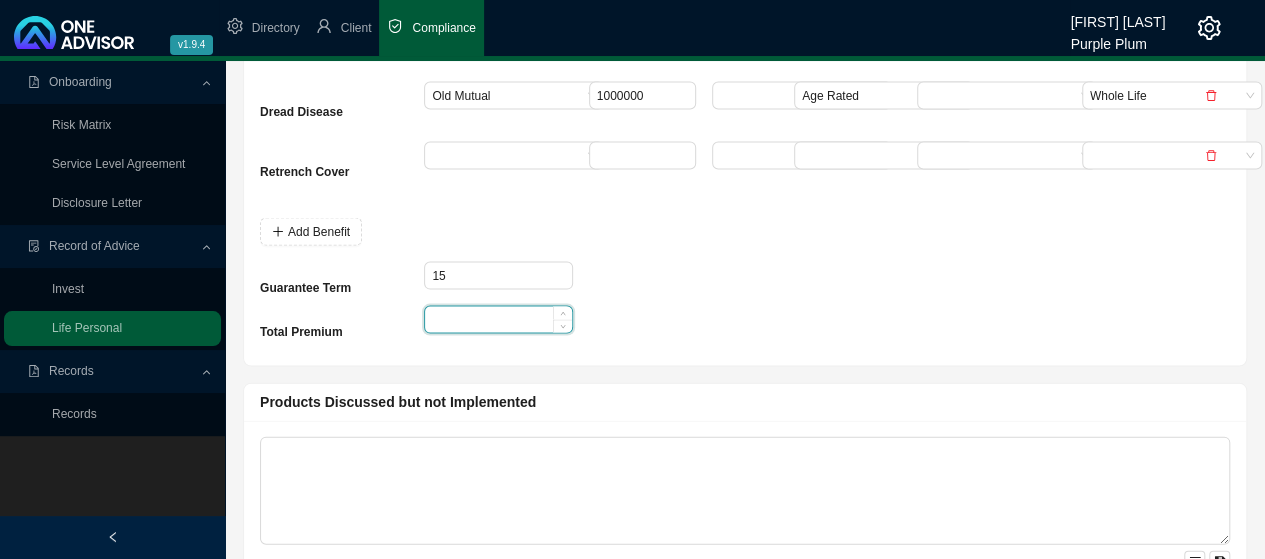 click at bounding box center (498, 320) 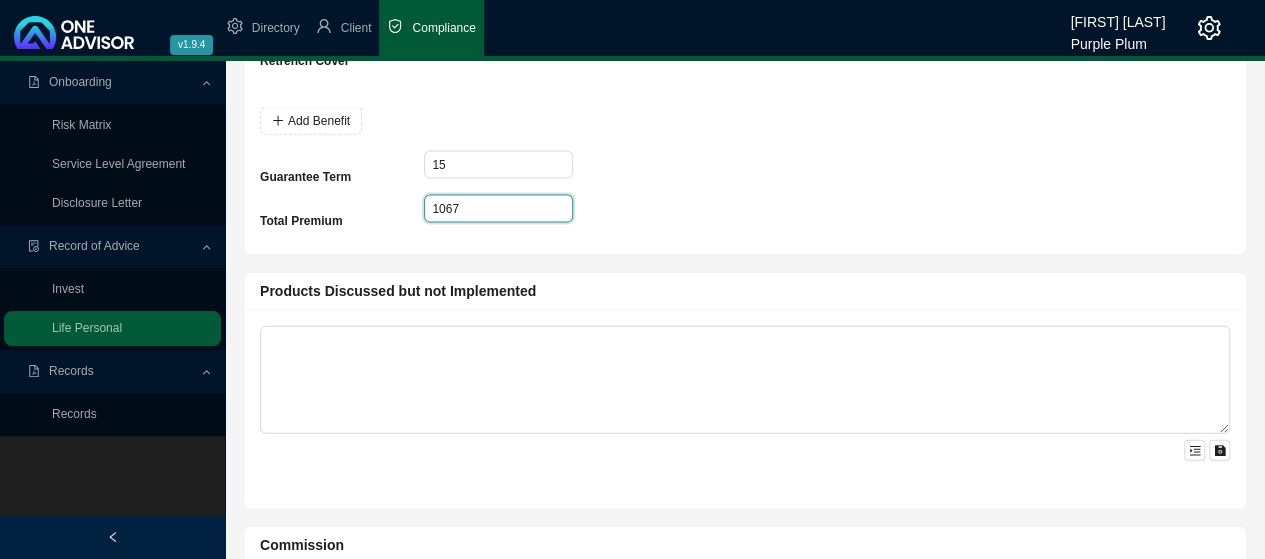 scroll, scrollTop: 2200, scrollLeft: 0, axis: vertical 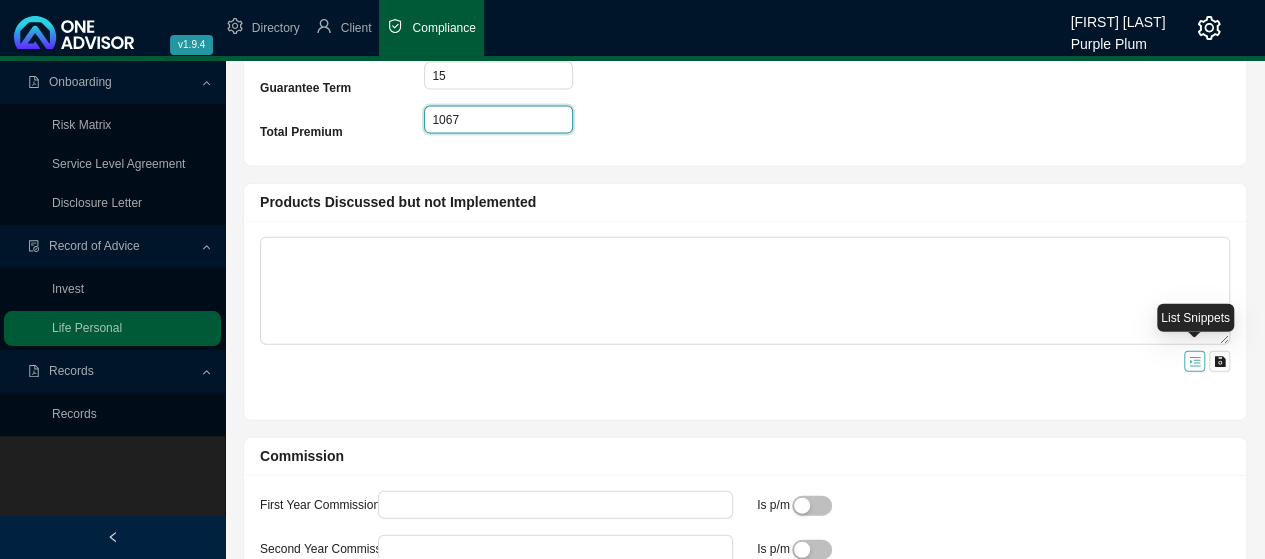 type on "1067" 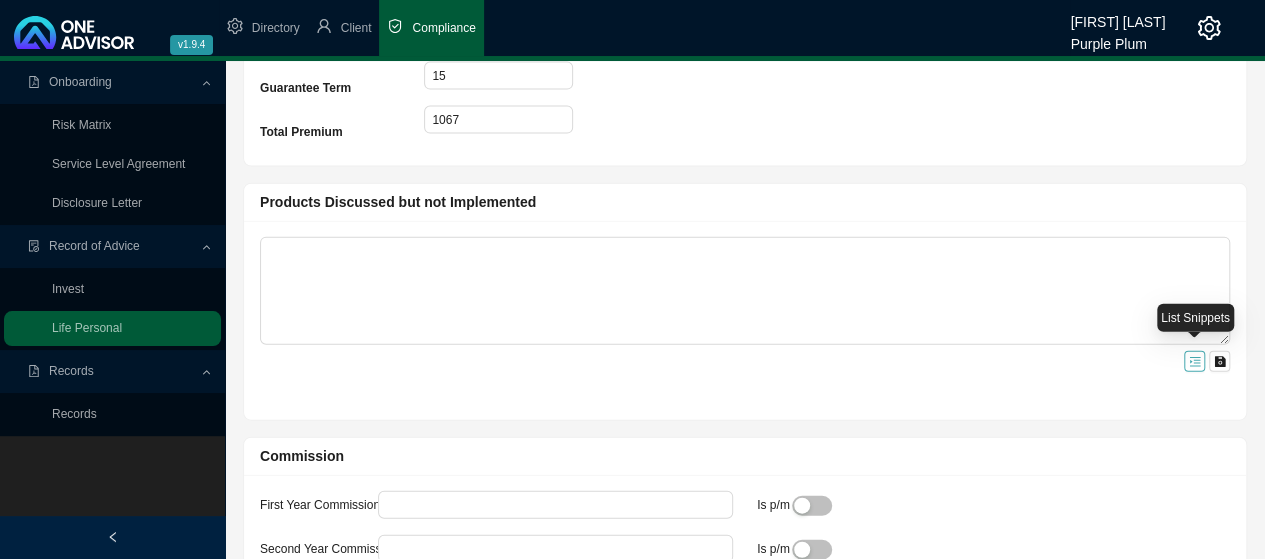 click 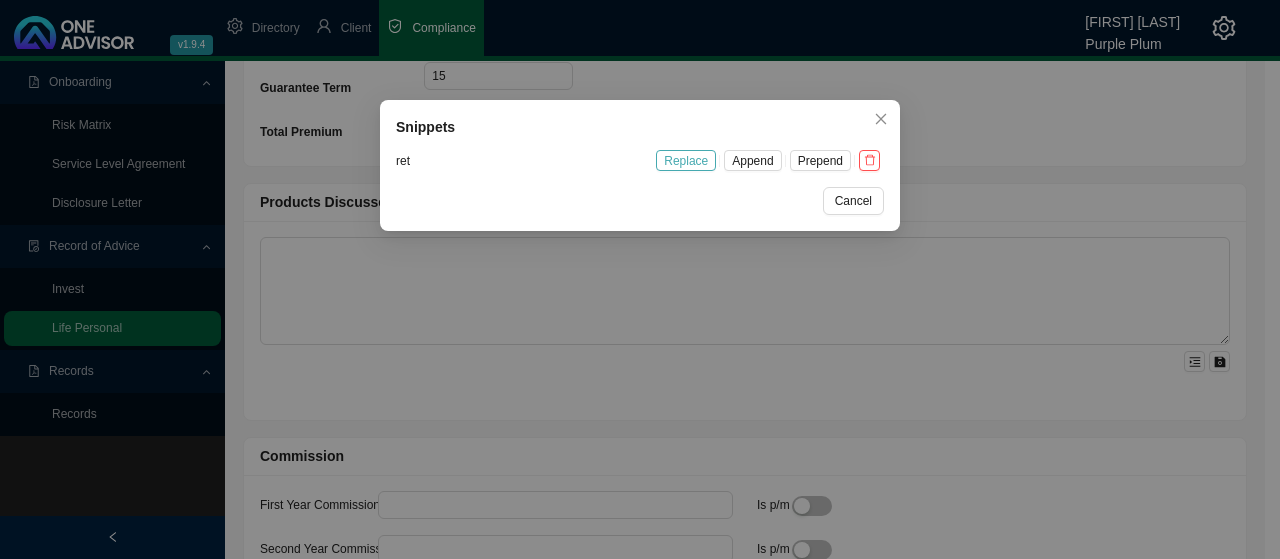 click on "Replace" at bounding box center (686, 161) 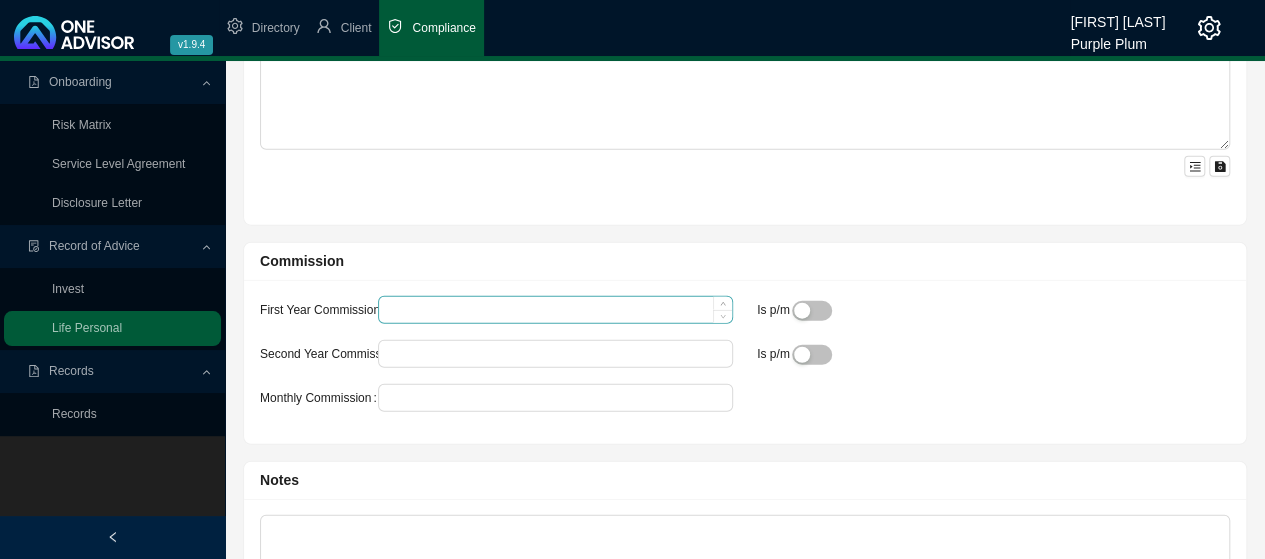 scroll, scrollTop: 2400, scrollLeft: 0, axis: vertical 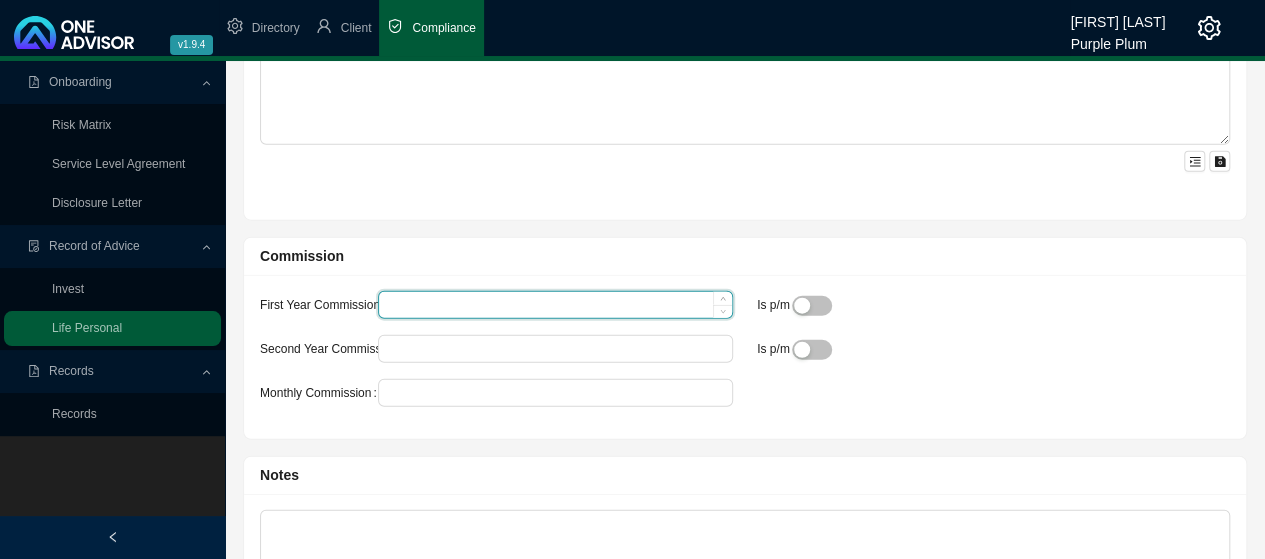 click on "First Year Commission" at bounding box center (555, 305) 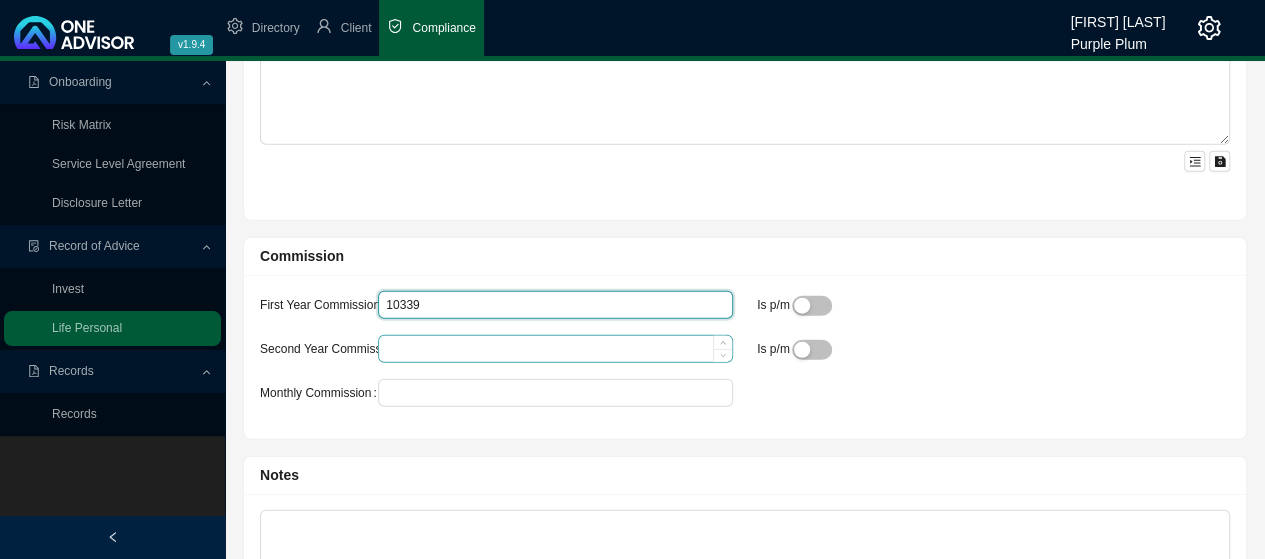 type on "10339" 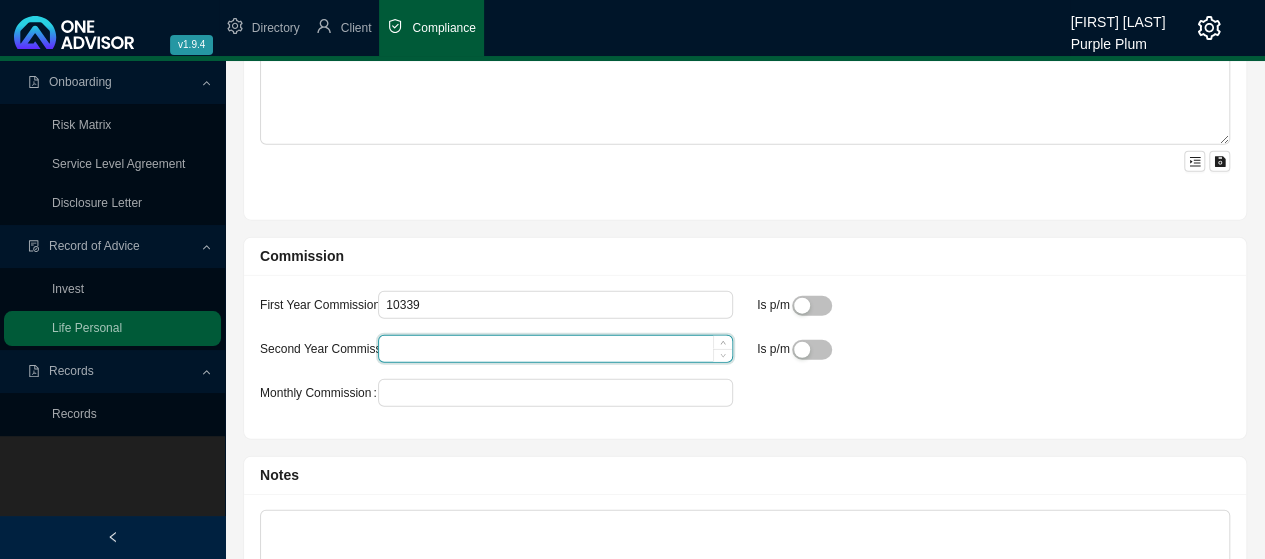click on "Second Year Commission" at bounding box center (555, 349) 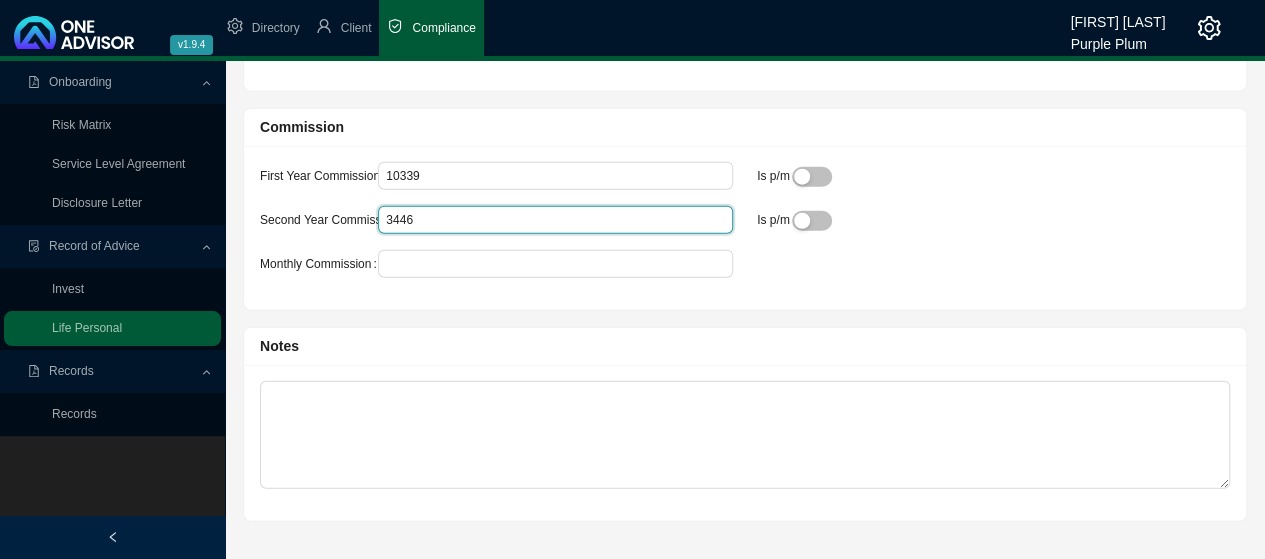 scroll, scrollTop: 2530, scrollLeft: 0, axis: vertical 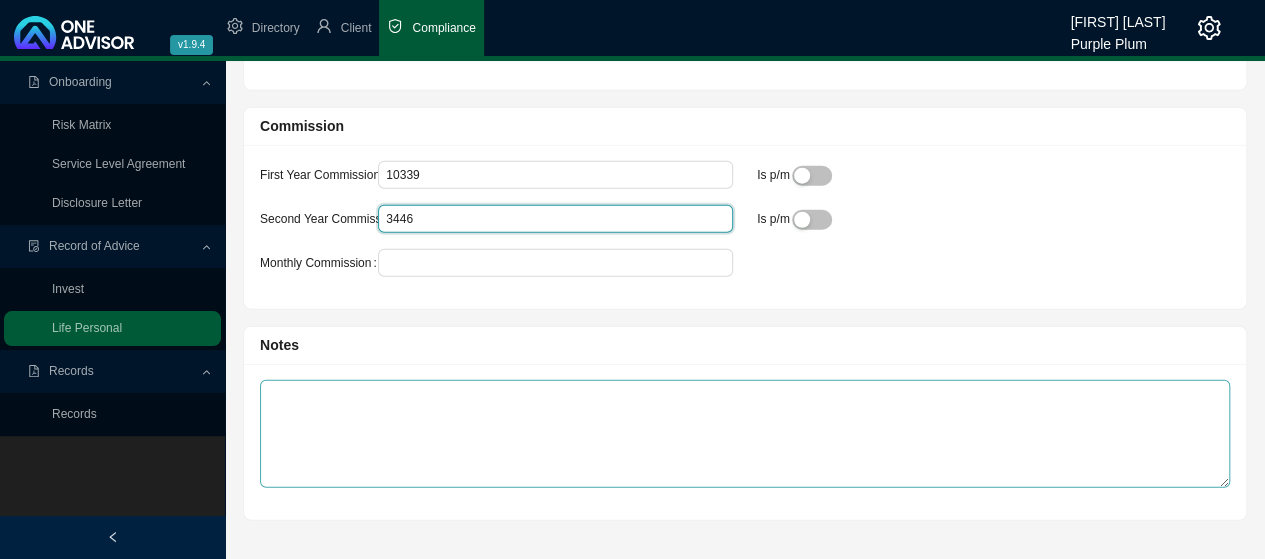 type on "3446" 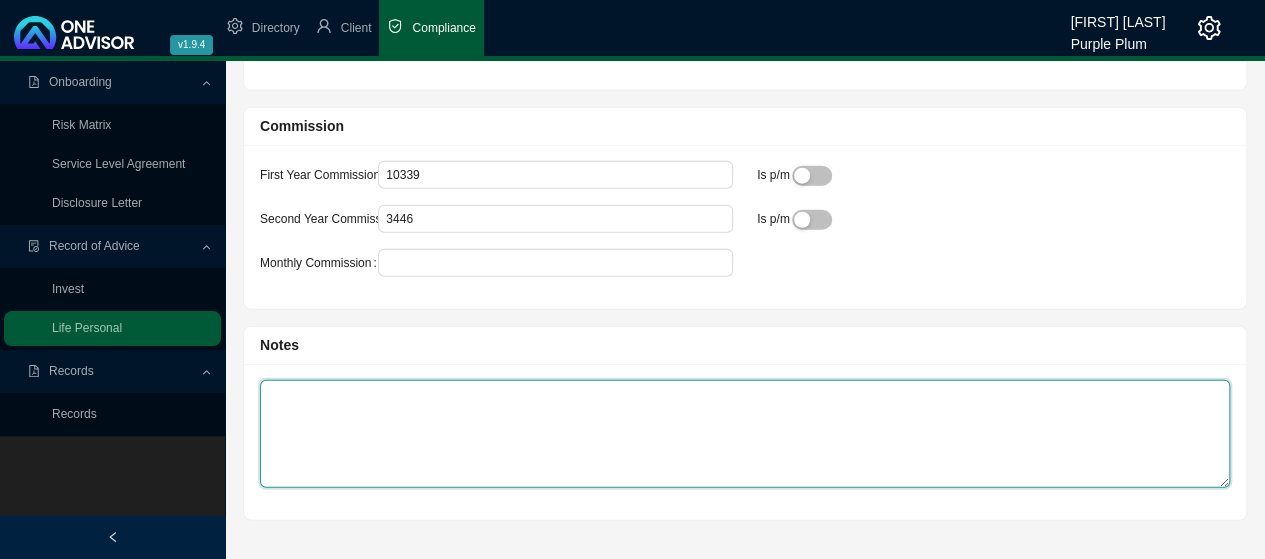 click at bounding box center [745, 434] 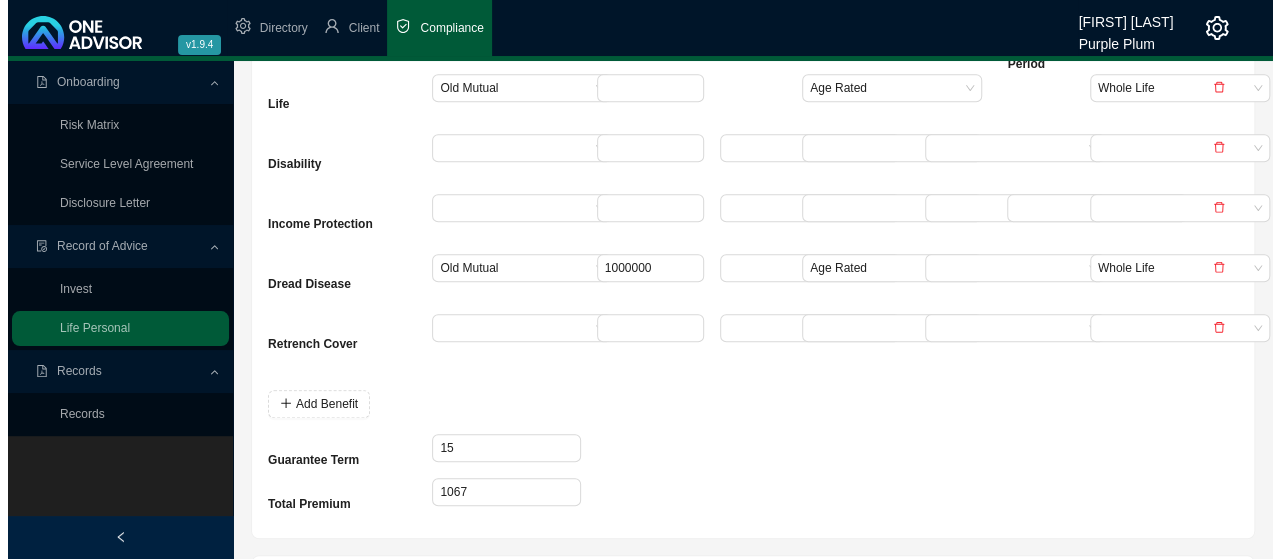 scroll, scrollTop: 0, scrollLeft: 0, axis: both 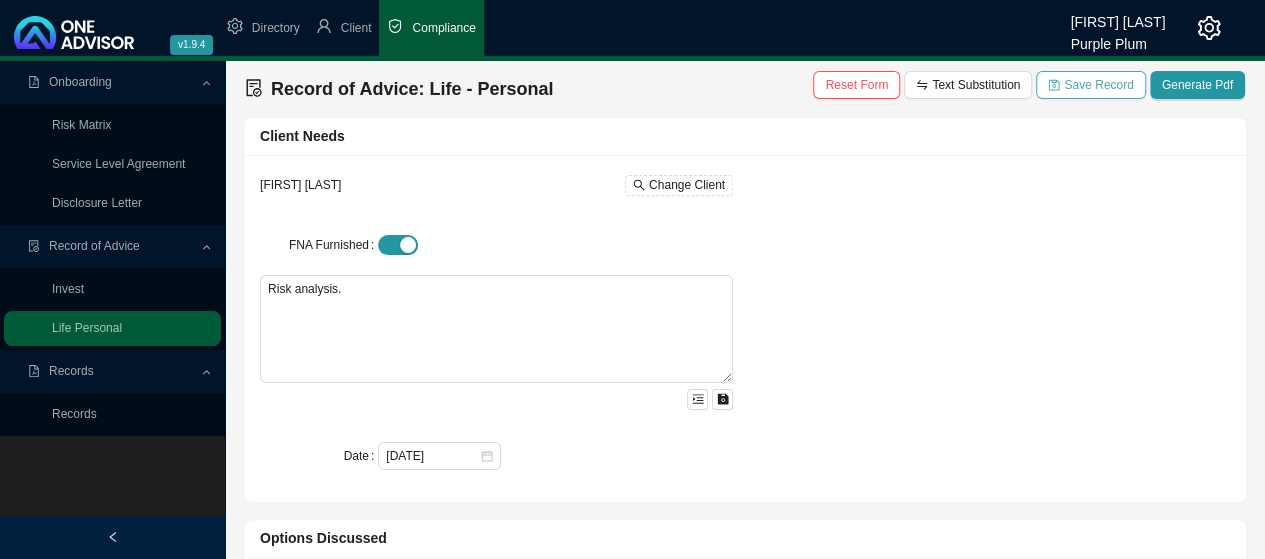 type on "See next year for more ret," 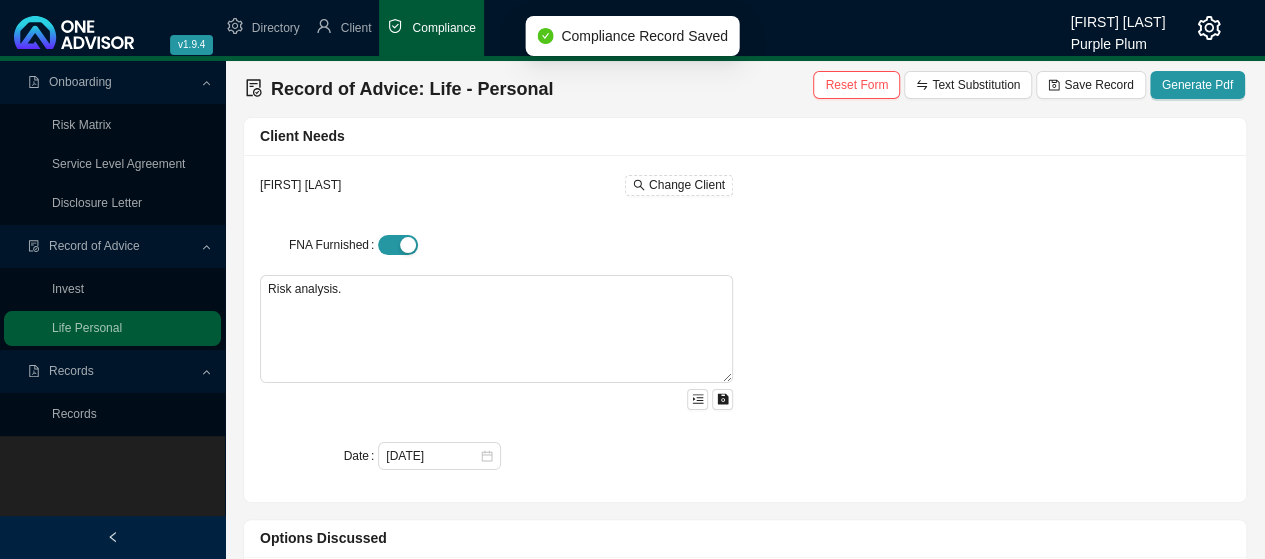 click on "Records" at bounding box center (71, 371) 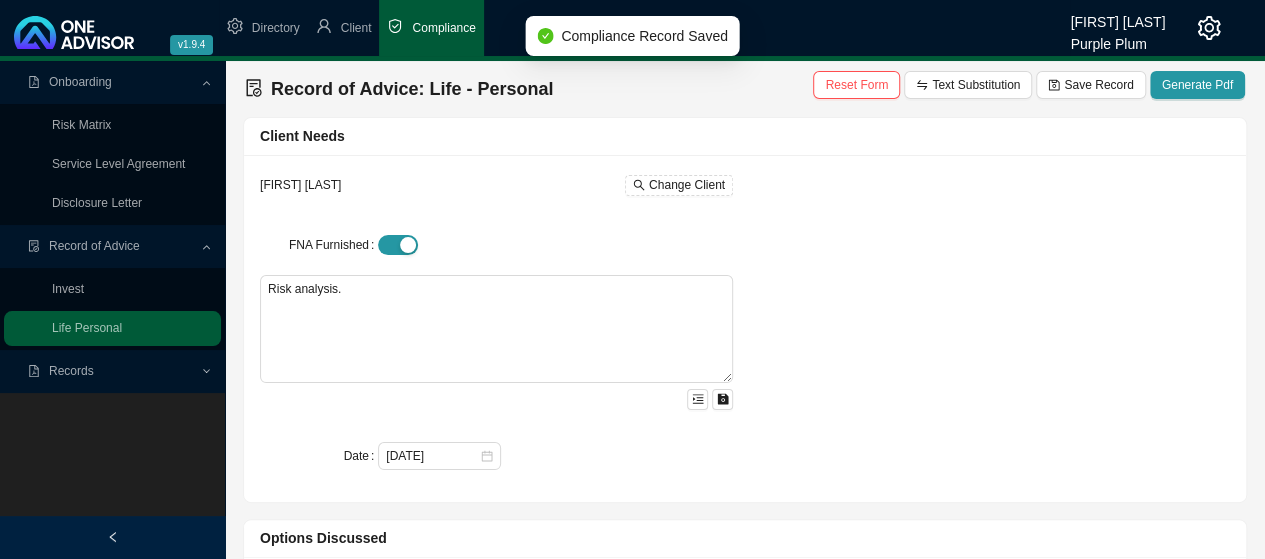 click on "Records" at bounding box center (71, 371) 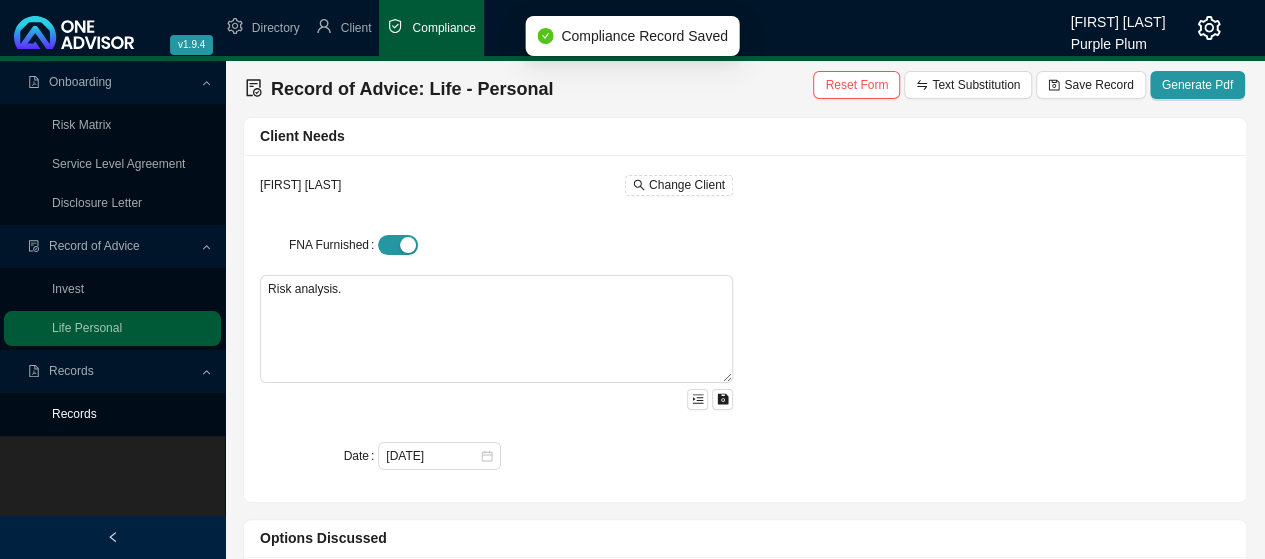 click on "Records" at bounding box center (74, 414) 